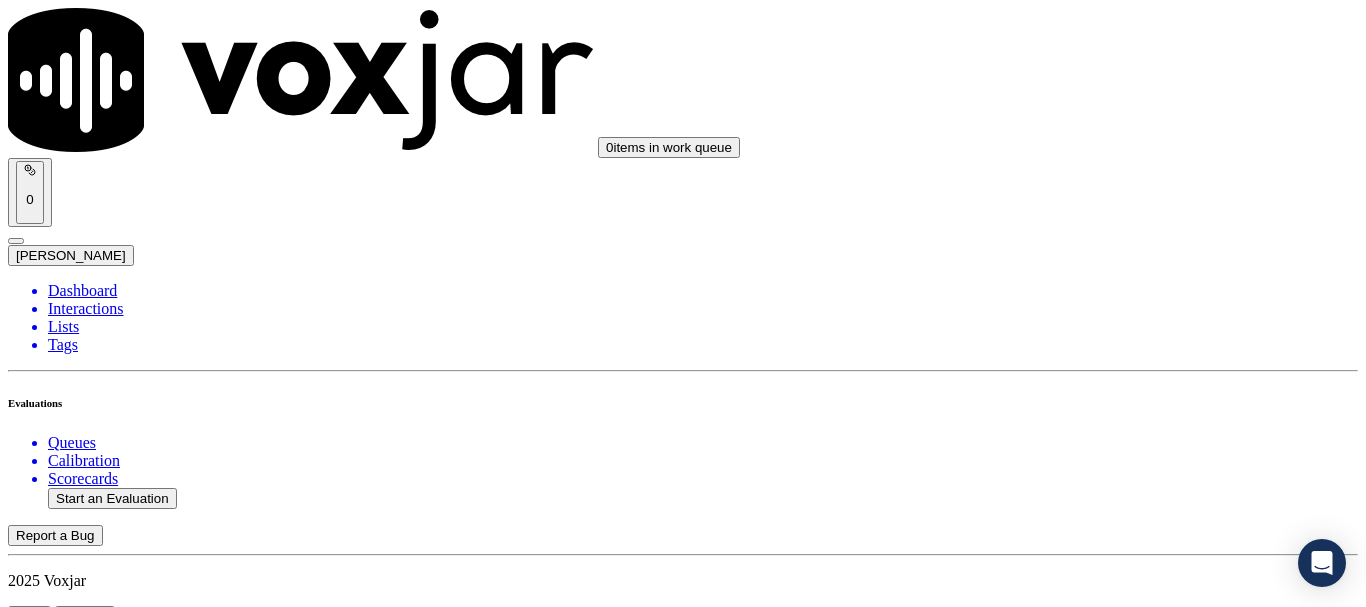 scroll, scrollTop: 0, scrollLeft: 0, axis: both 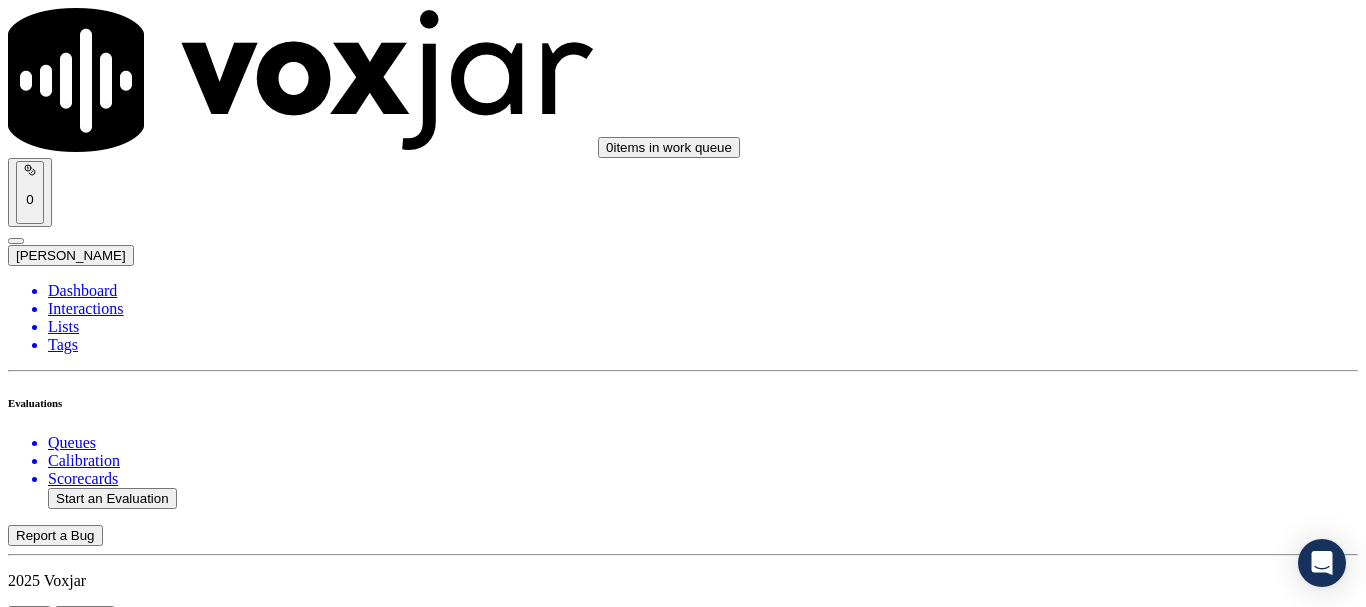 type on "20250718-154823_5702312539-all.mp3" 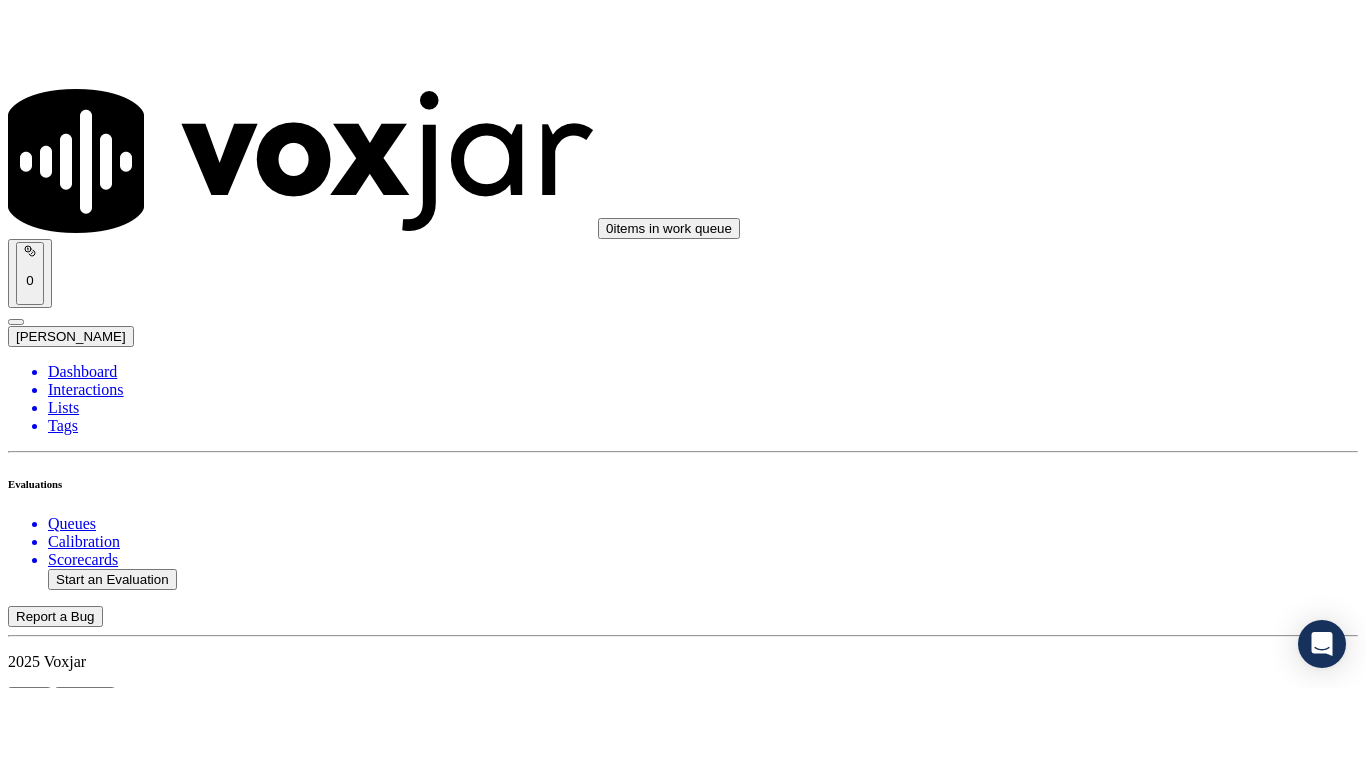 scroll, scrollTop: 175, scrollLeft: 0, axis: vertical 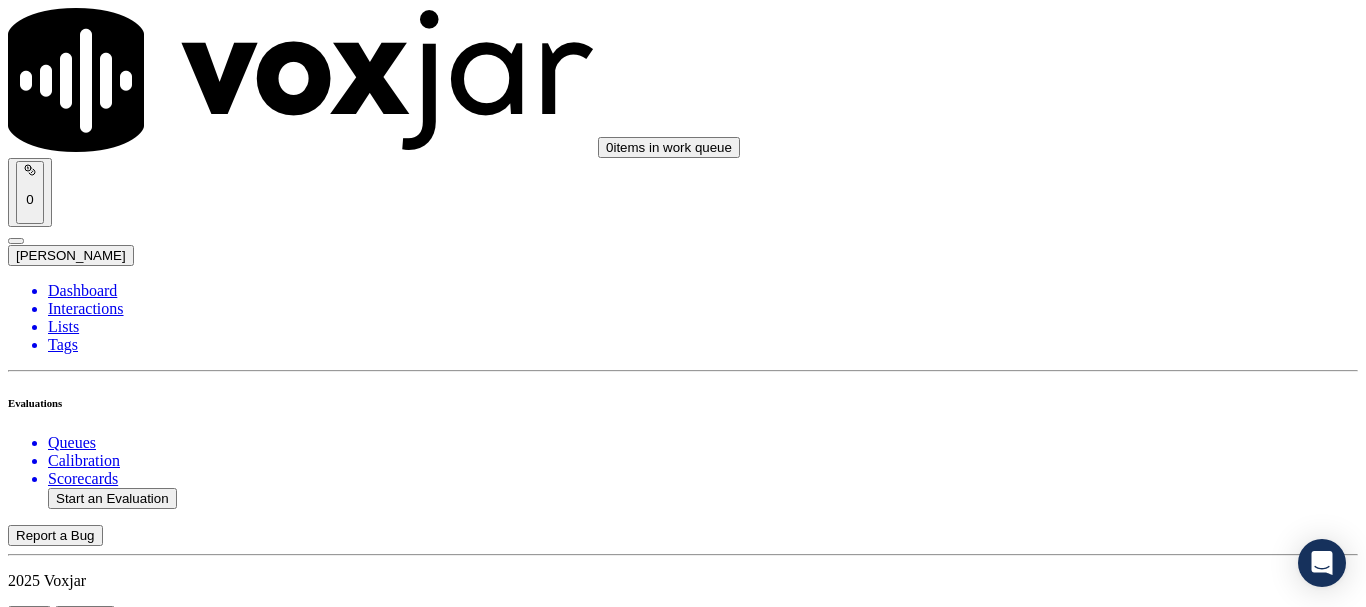 drag, startPoint x: 773, startPoint y: 433, endPoint x: 741, endPoint y: 558, distance: 129.031 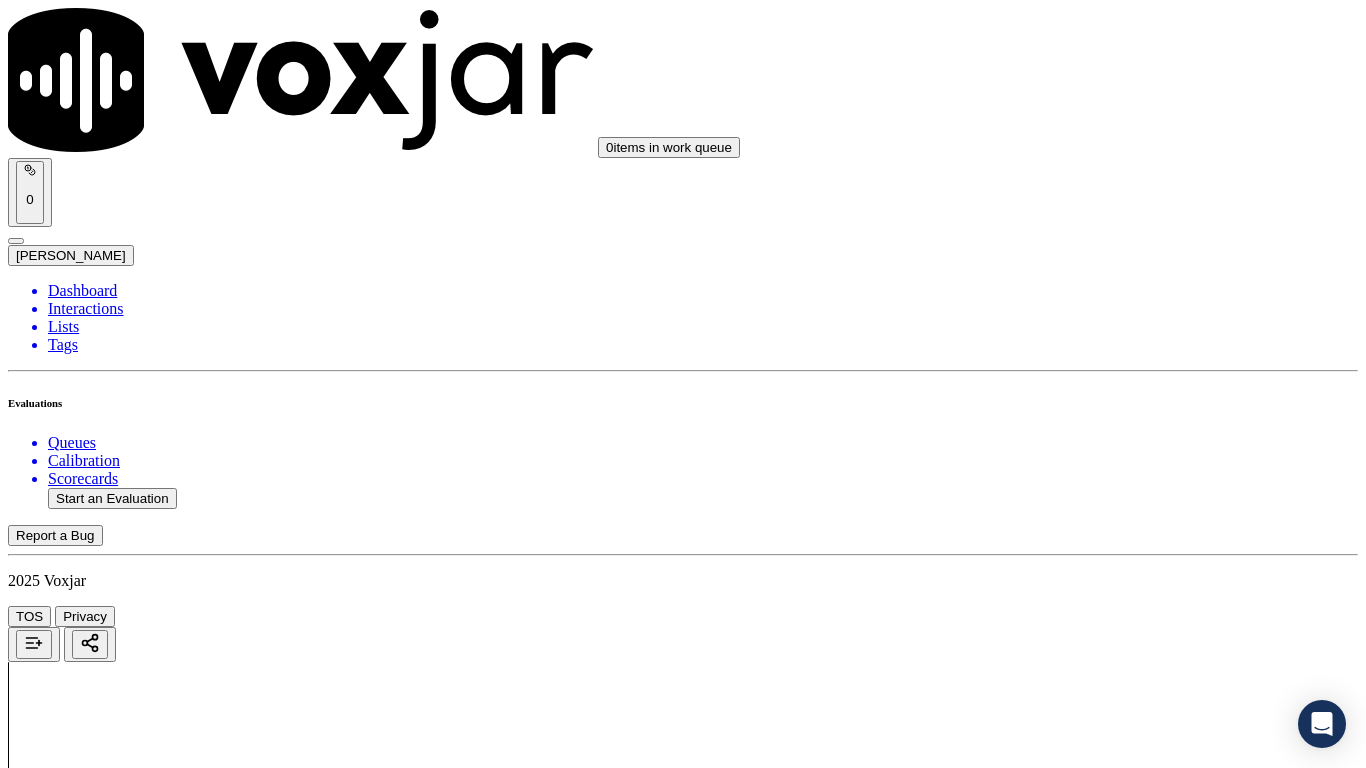 drag, startPoint x: 645, startPoint y: 704, endPoint x: 661, endPoint y: 690, distance: 21.260292 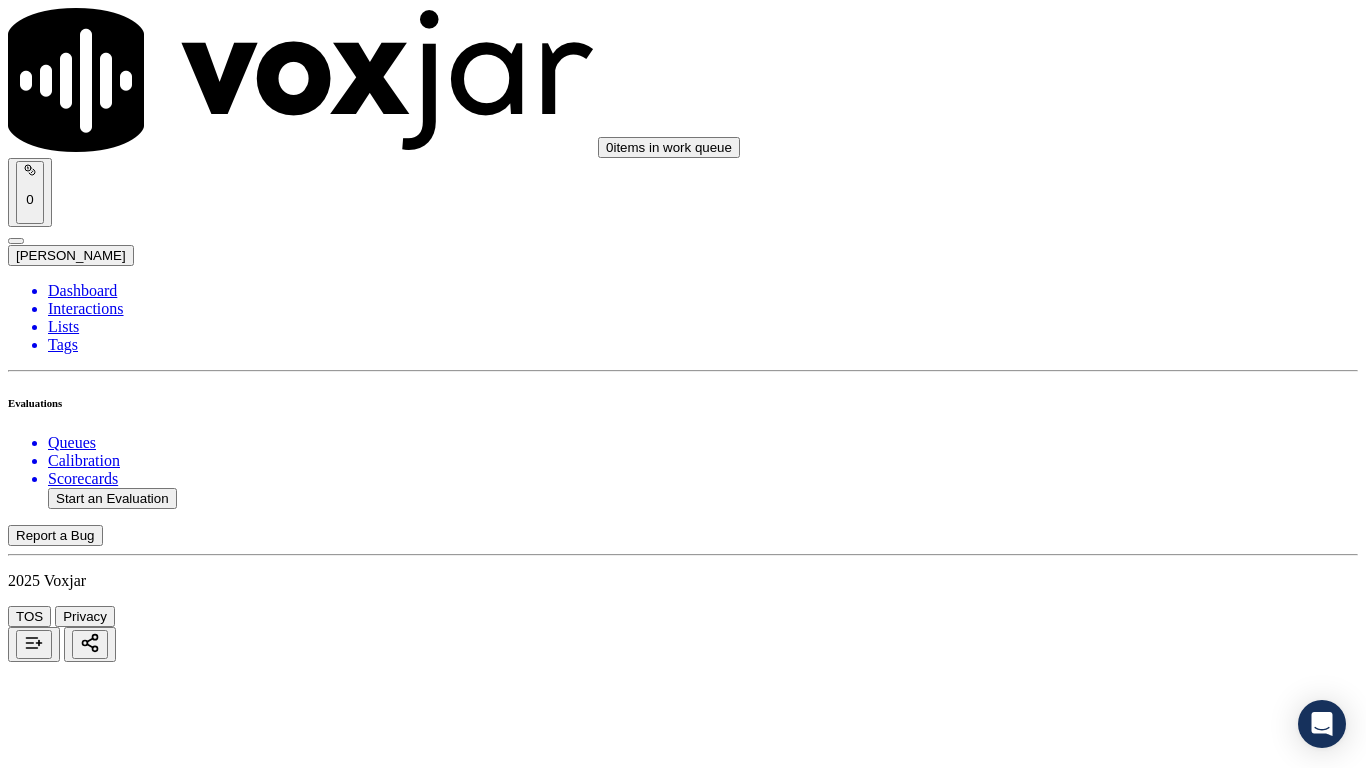 click 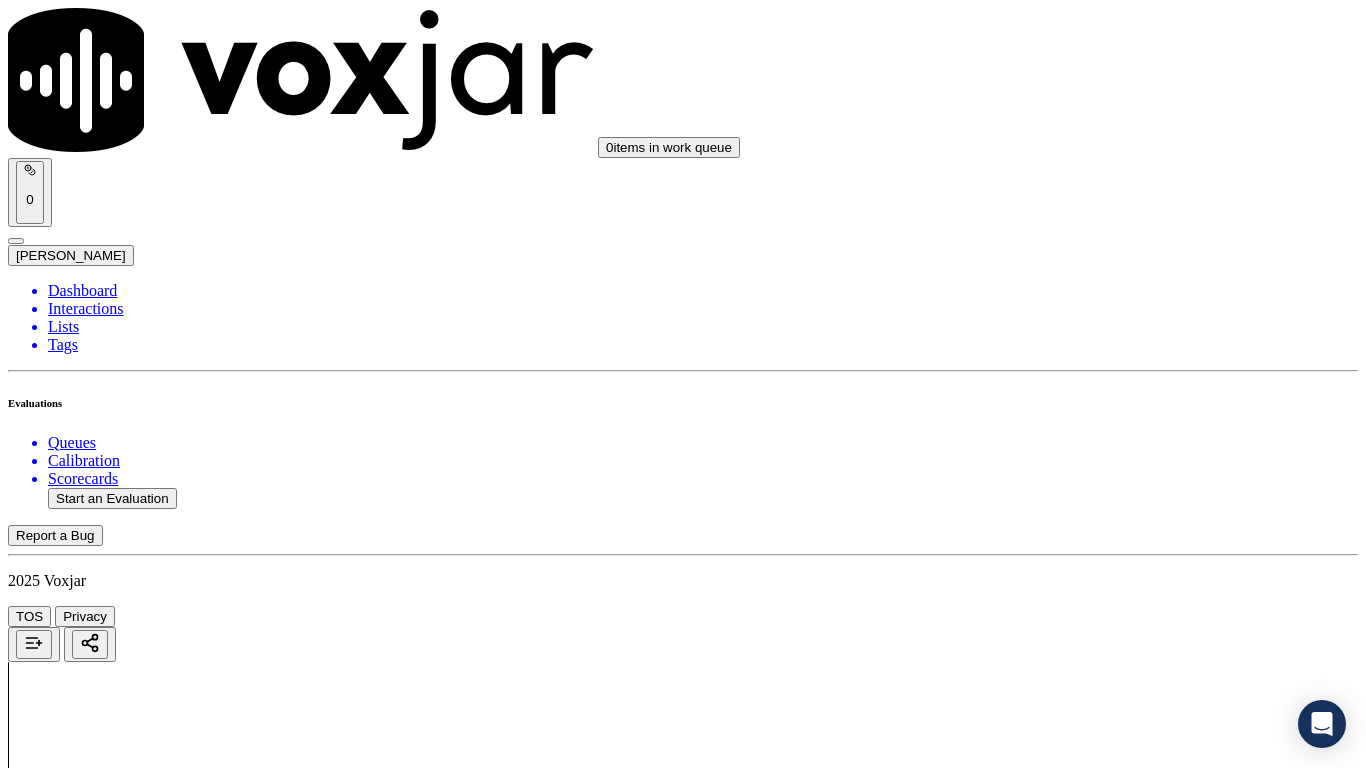 click on "Start a Manual Evaluation" 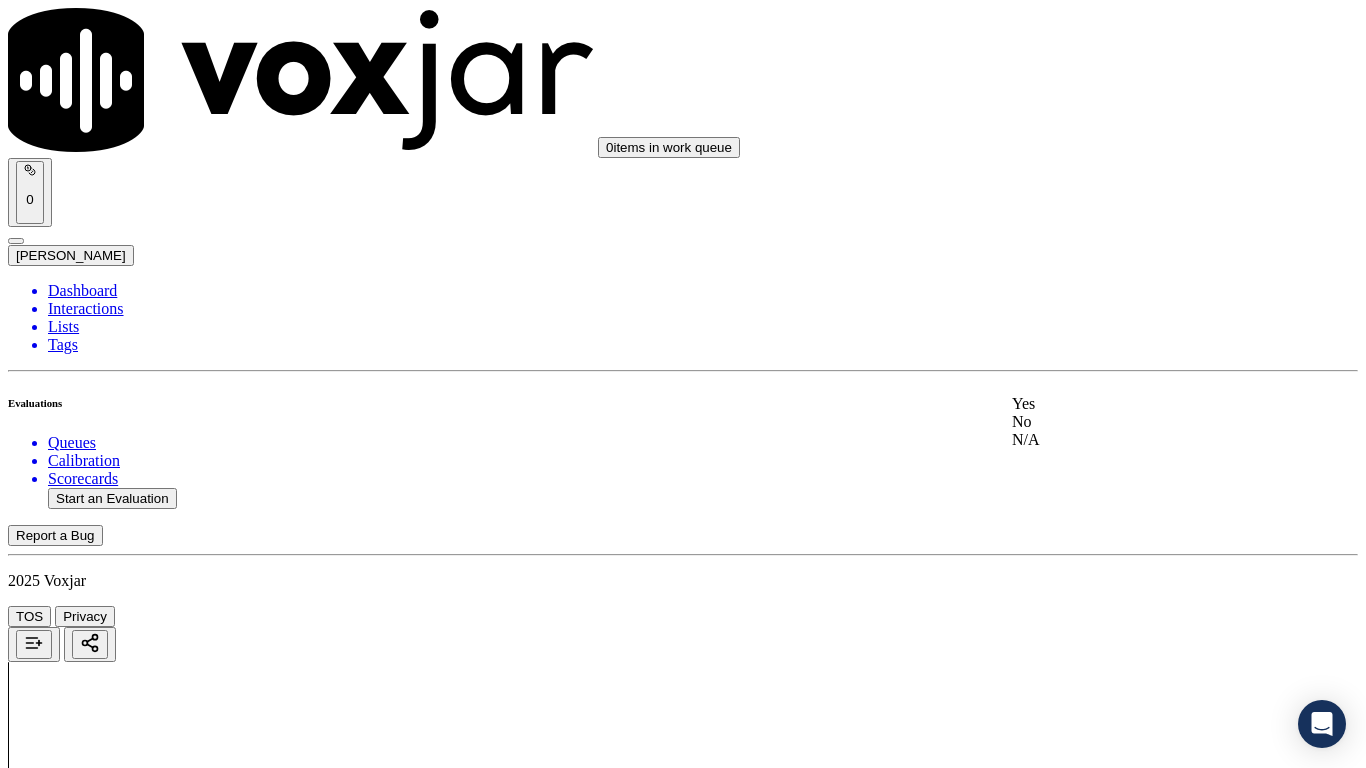 click on "Yes" at bounding box center (1139, 404) 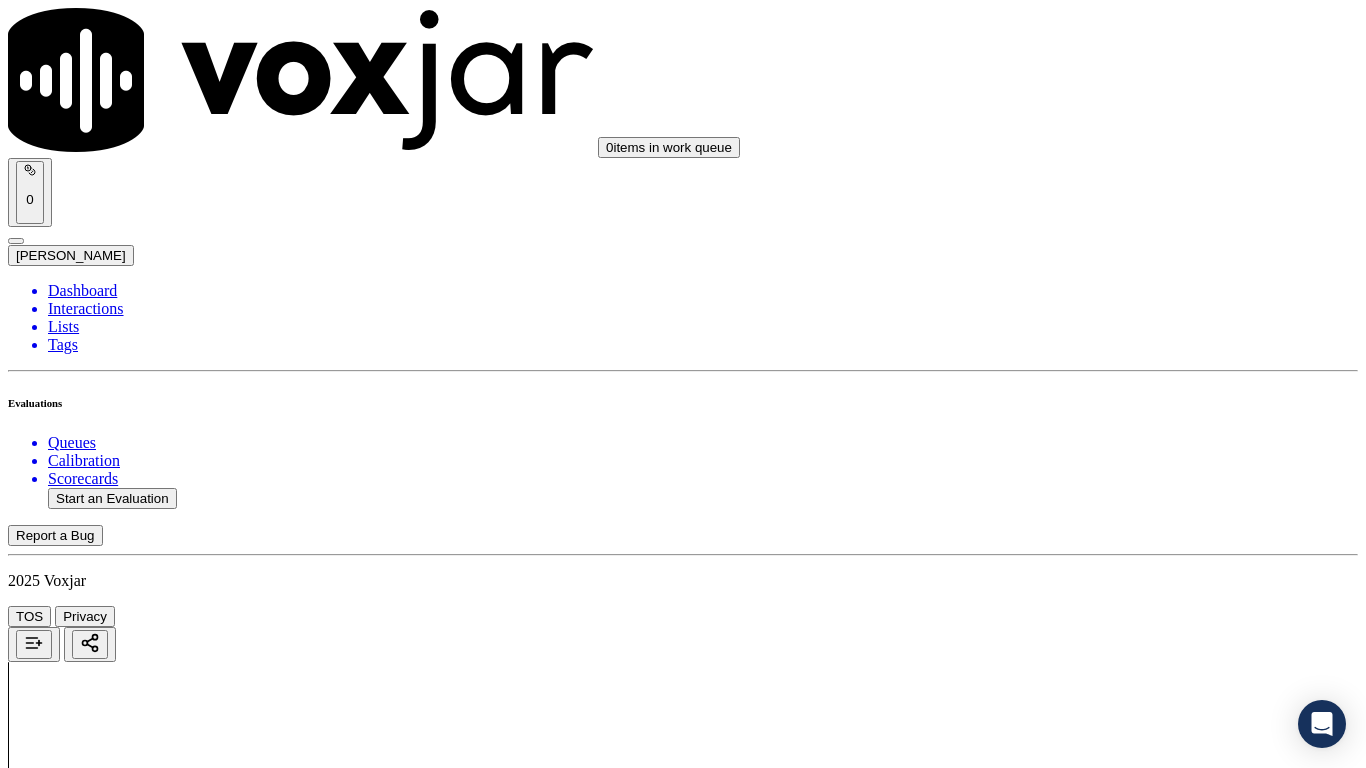 click on "Select an answer" at bounding box center [67, 2625] 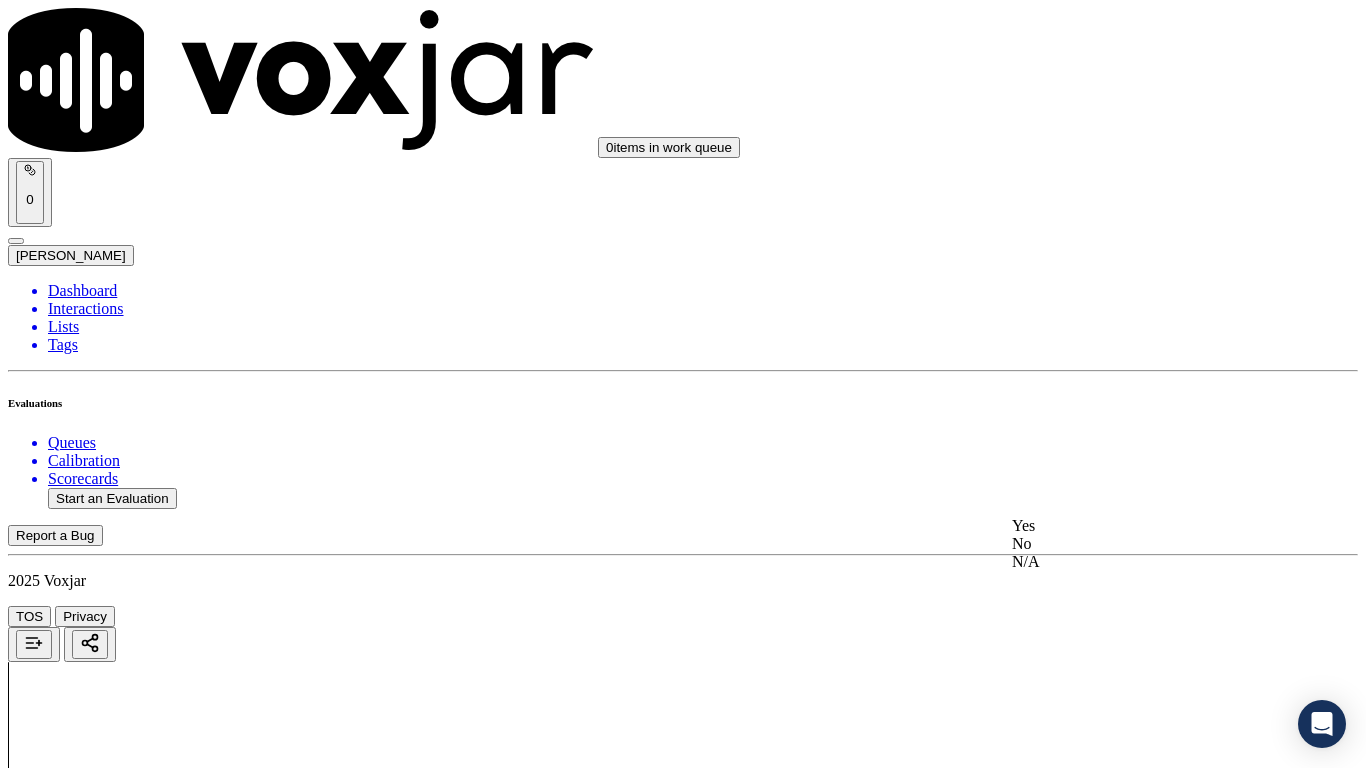 click on "Yes" at bounding box center (1139, 526) 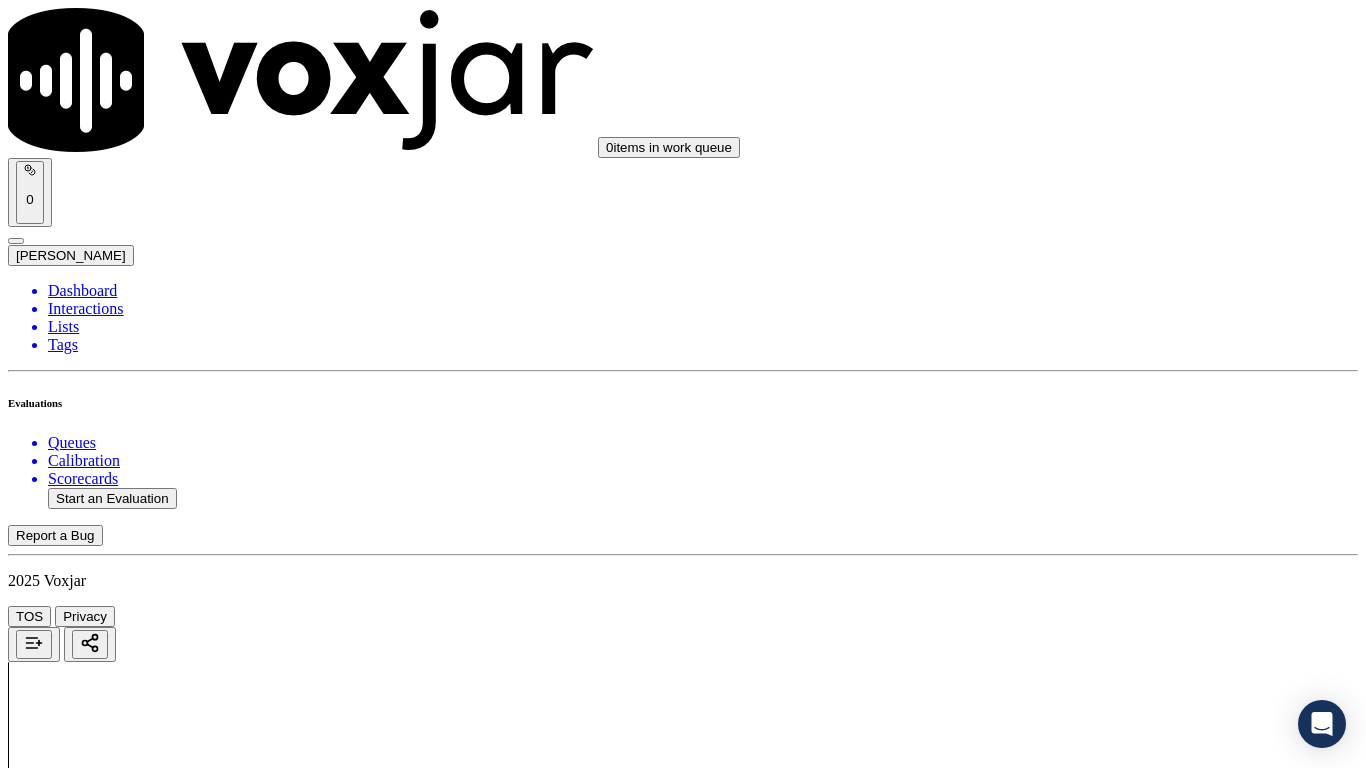 scroll, scrollTop: 600, scrollLeft: 0, axis: vertical 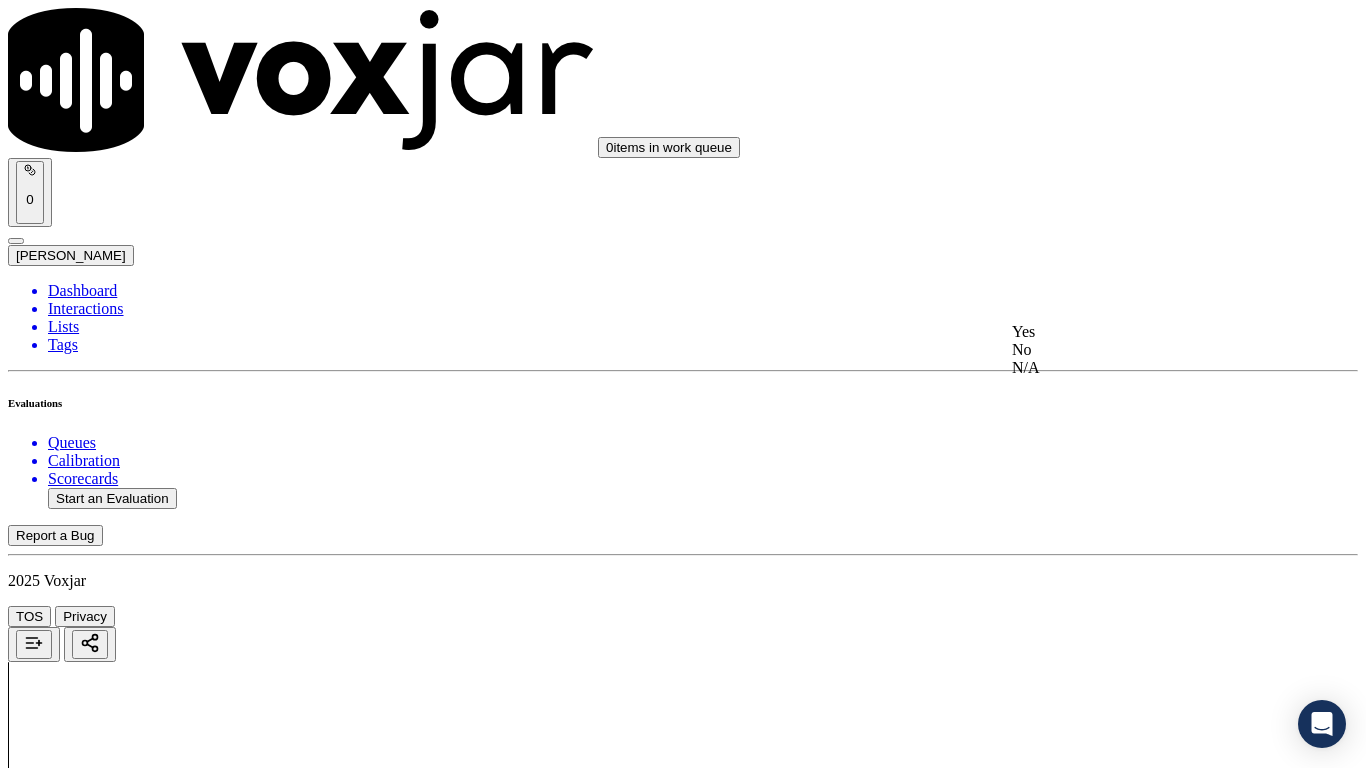 click on "Yes" at bounding box center [1139, 332] 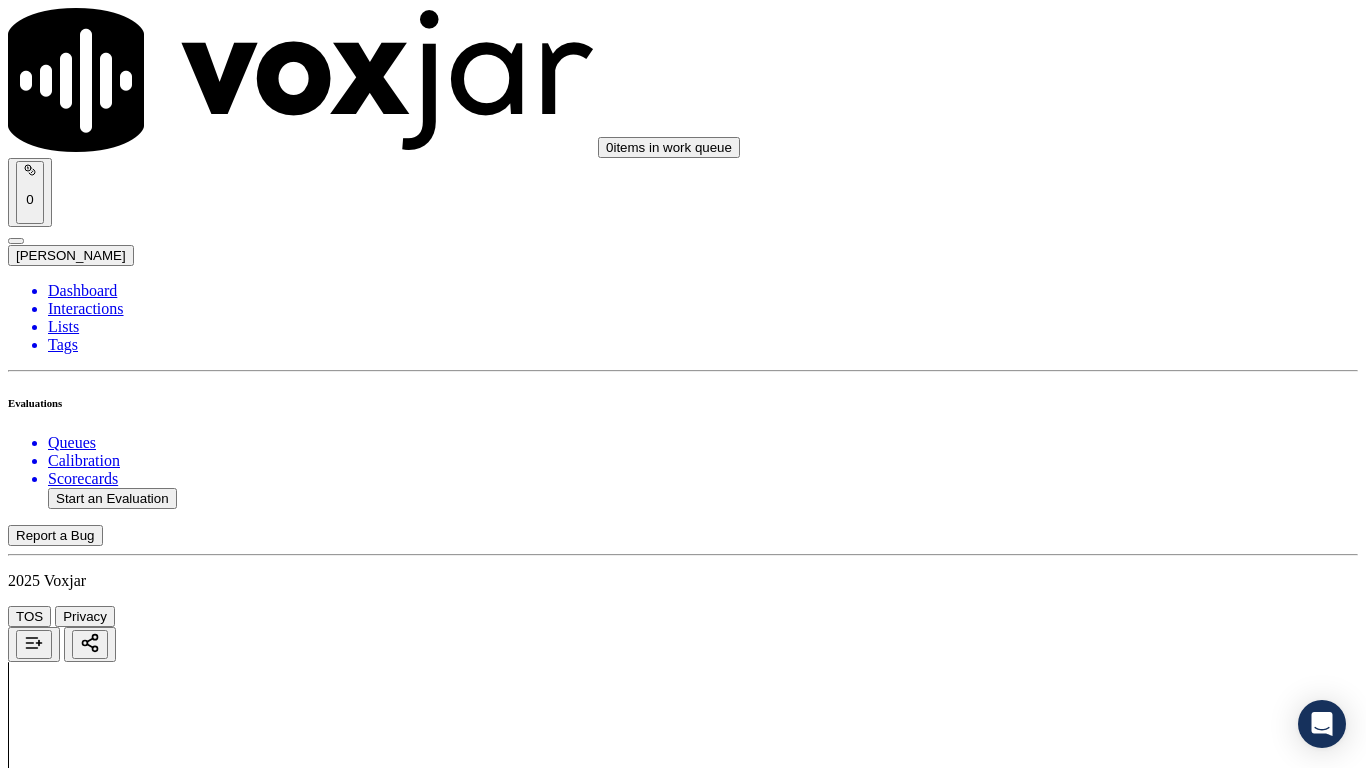 click on "Select an answer" at bounding box center [67, 3098] 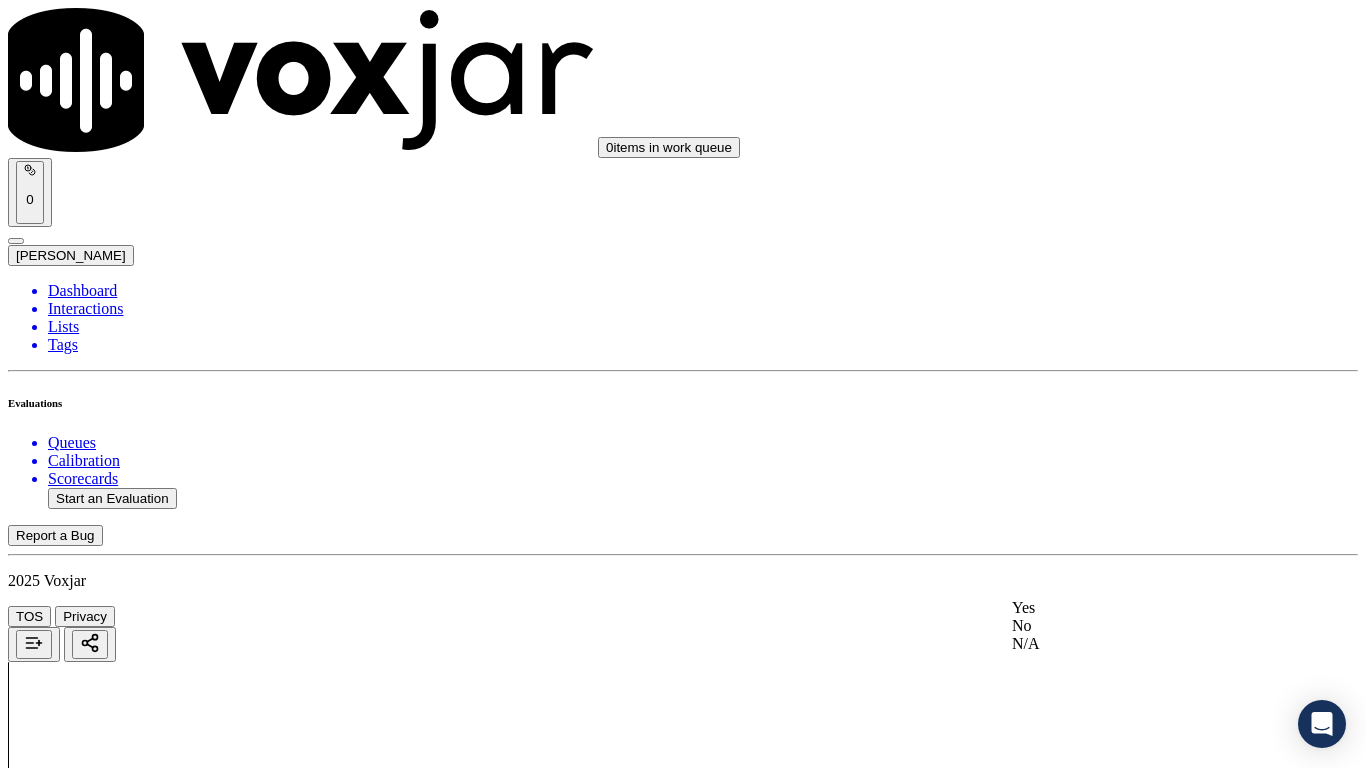 click on "N/A" 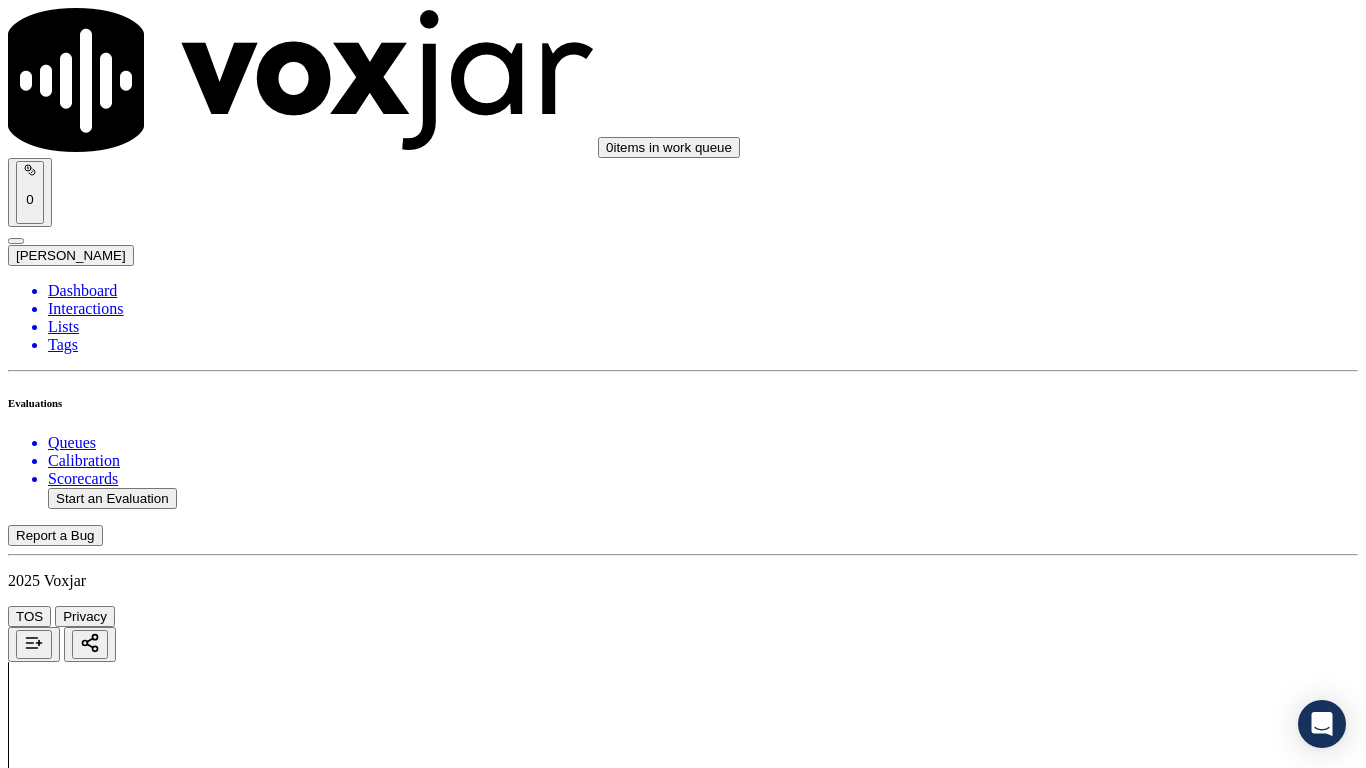 scroll, scrollTop: 1100, scrollLeft: 0, axis: vertical 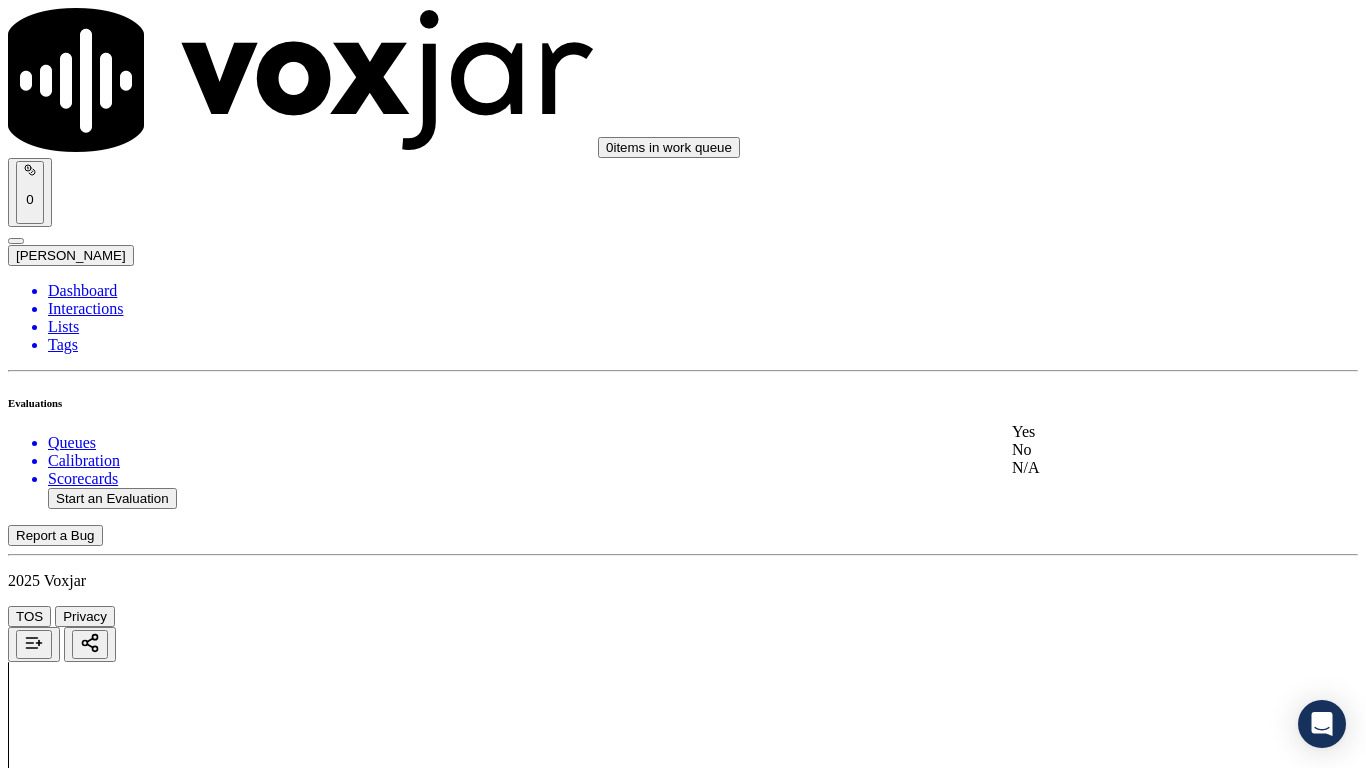 click on "N/A" 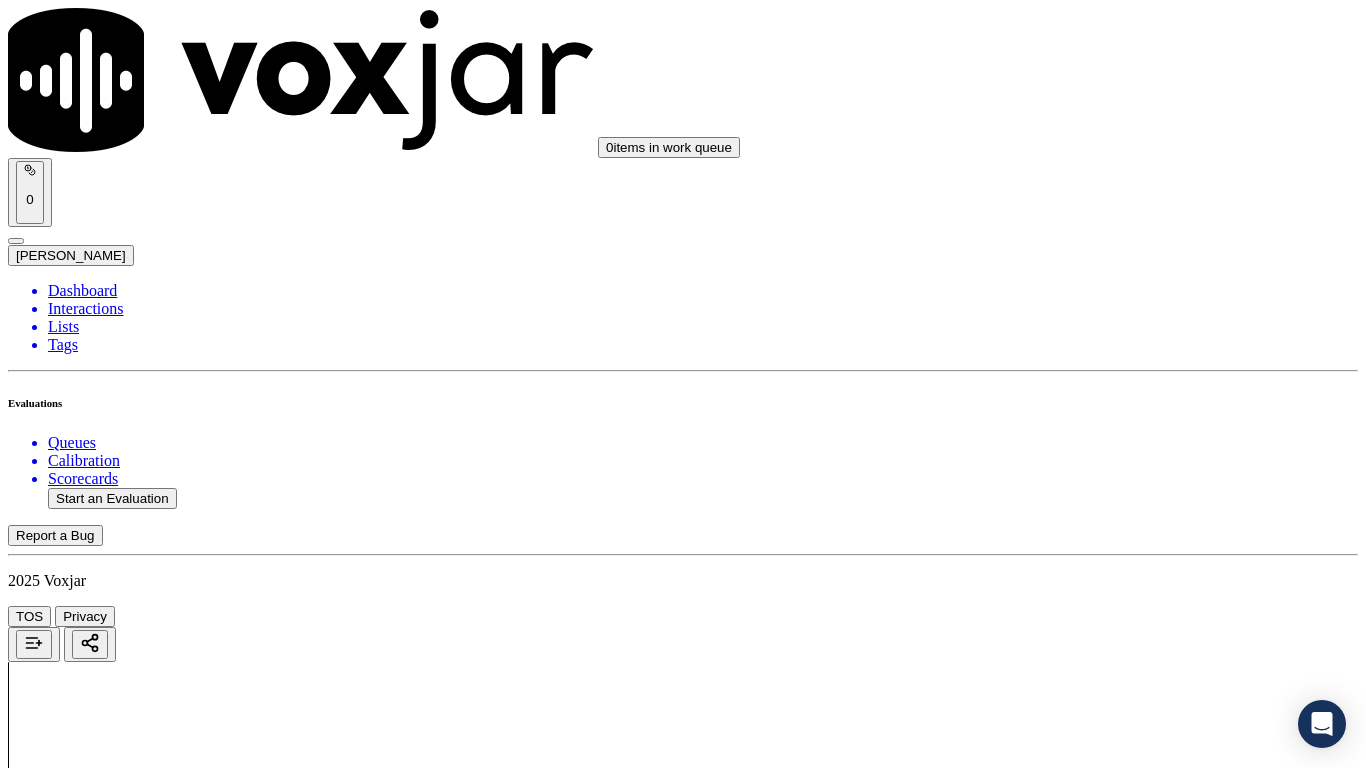 click on "Select an answer" at bounding box center (67, 3571) 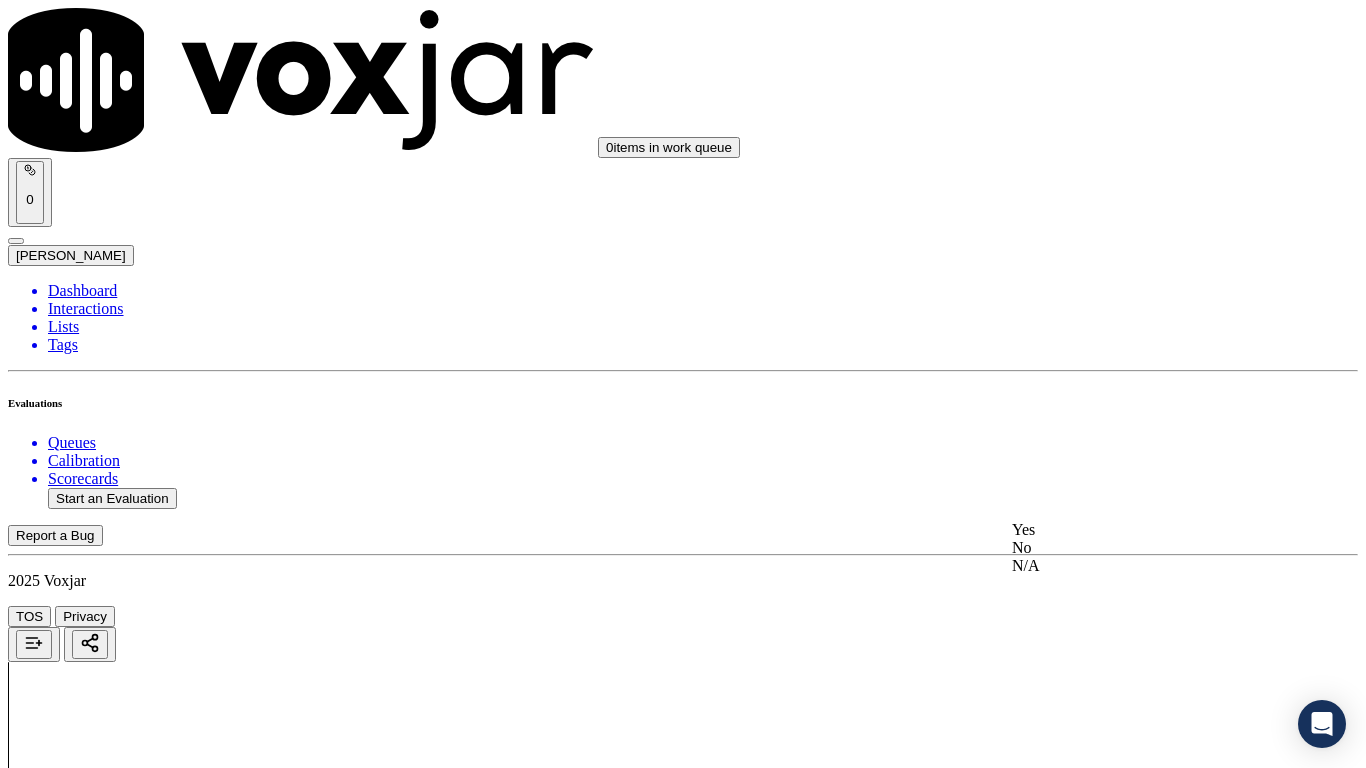click on "Yes" at bounding box center (1139, 530) 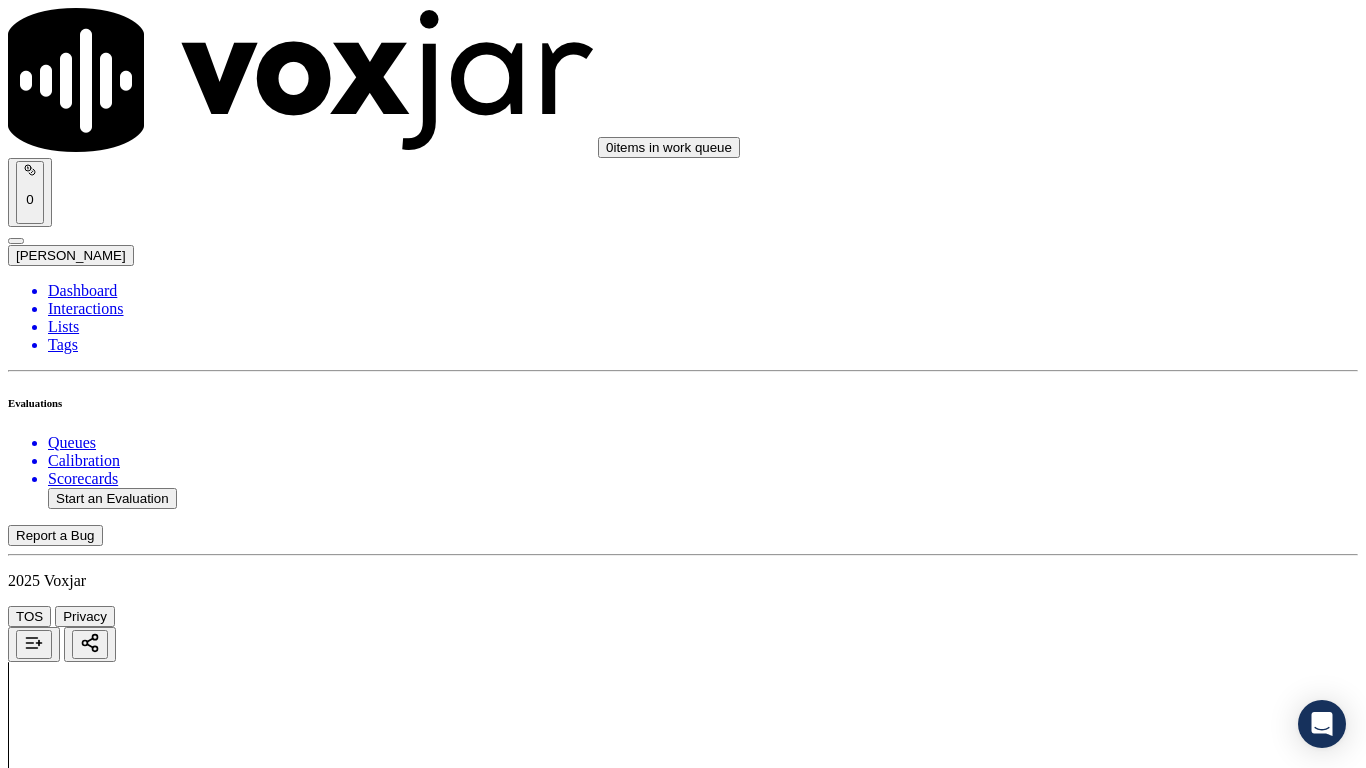 scroll, scrollTop: 1700, scrollLeft: 0, axis: vertical 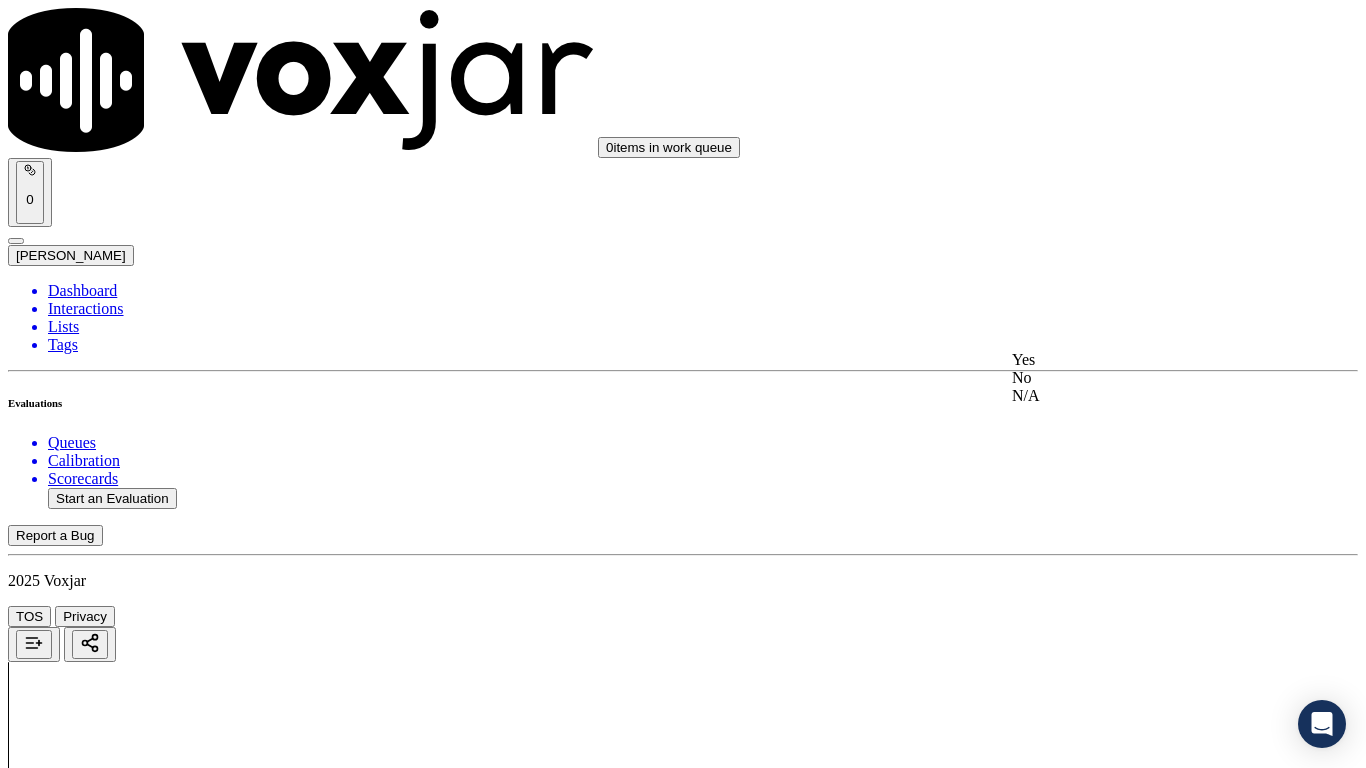 click on "Yes" at bounding box center [1139, 360] 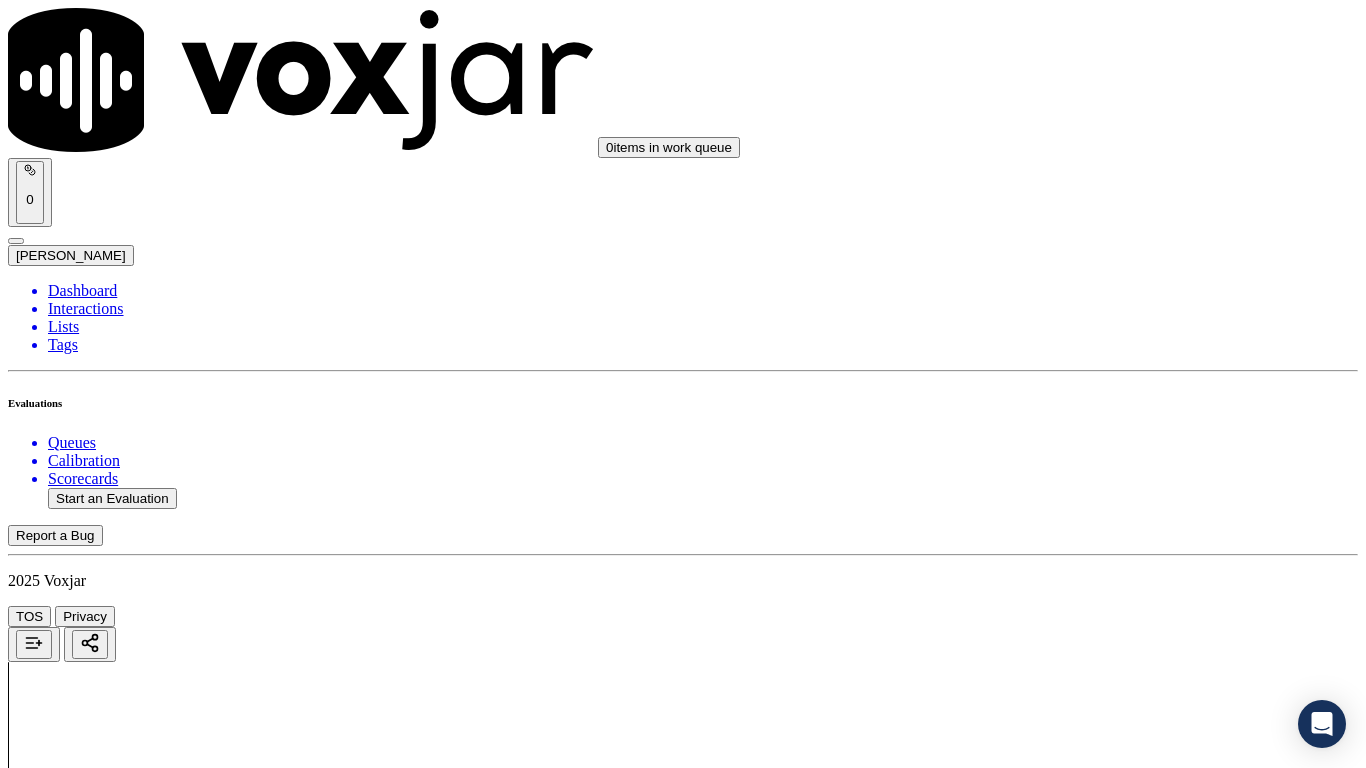 click on "Select an answer" at bounding box center (67, 4058) 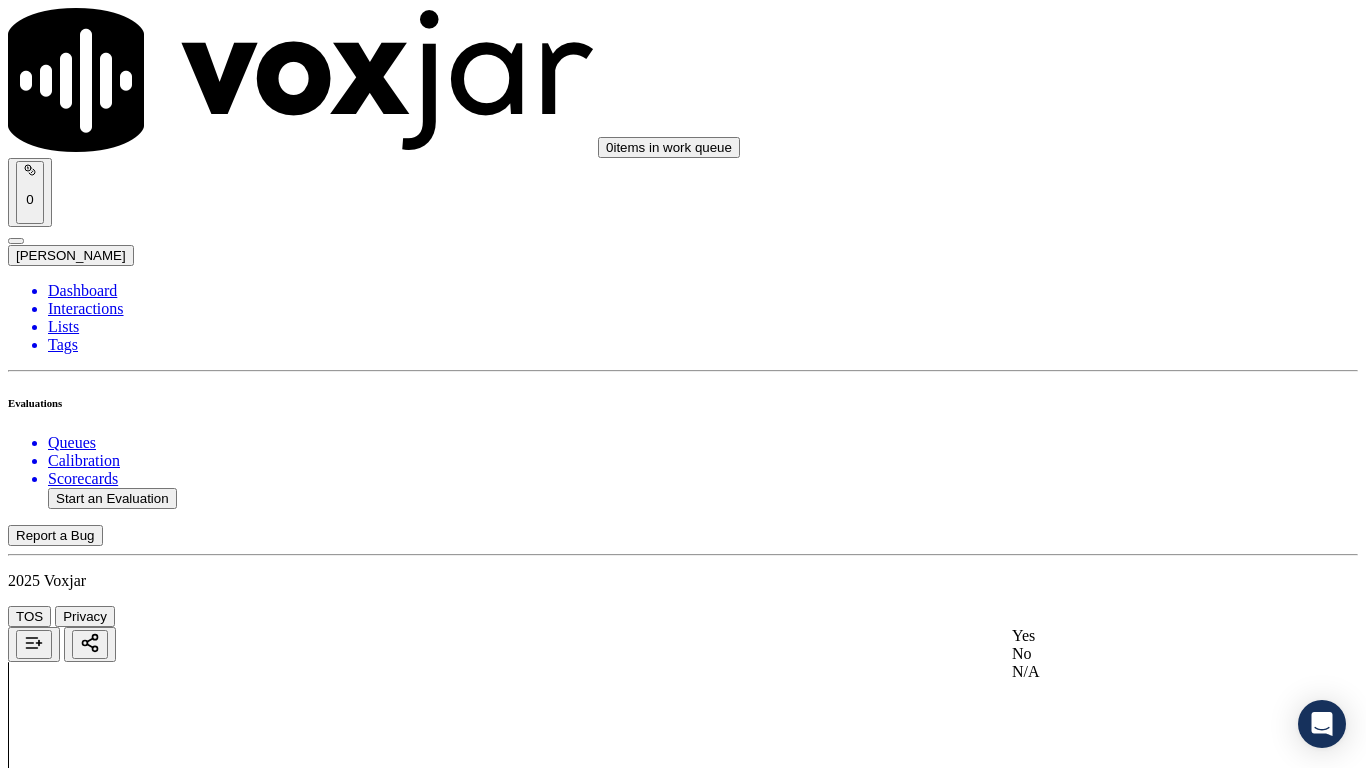 click on "Yes" at bounding box center (1139, 636) 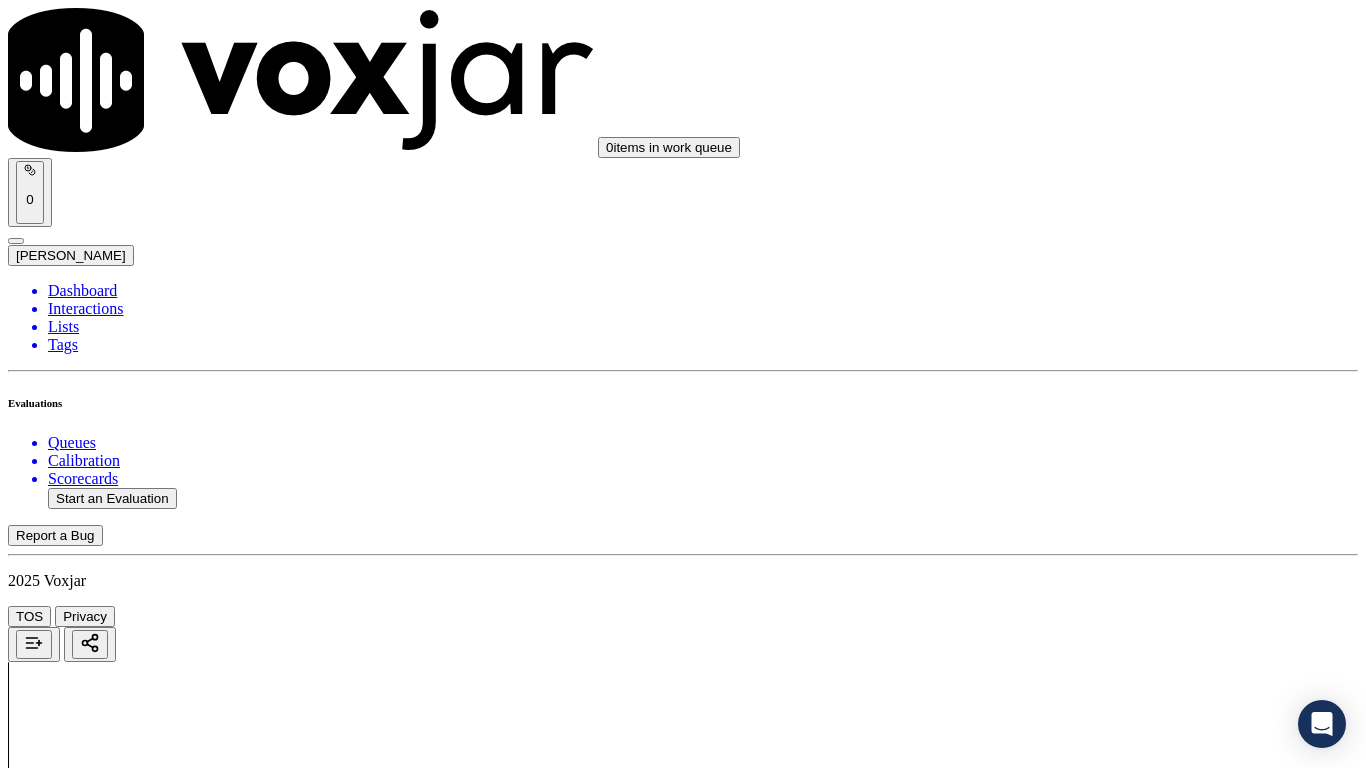 scroll, scrollTop: 2300, scrollLeft: 0, axis: vertical 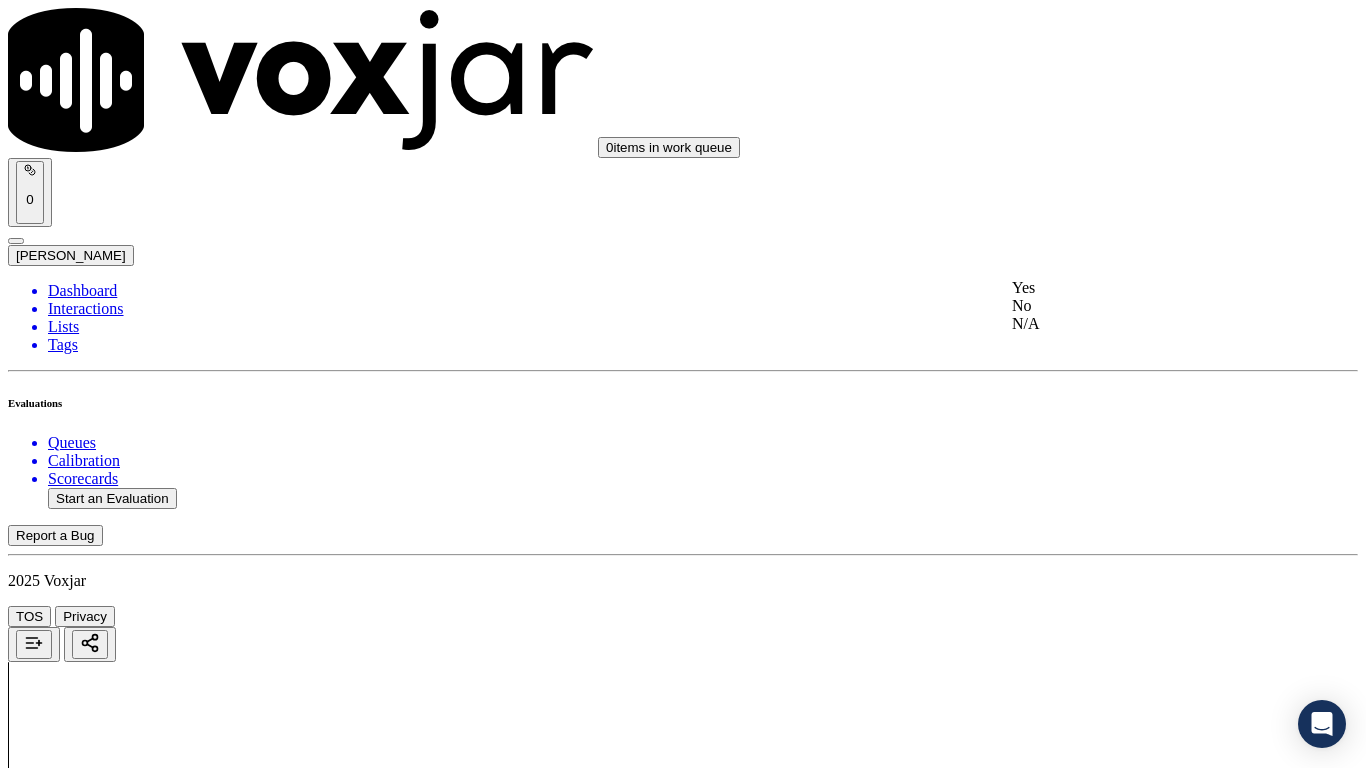 click on "Yes" at bounding box center (1139, 288) 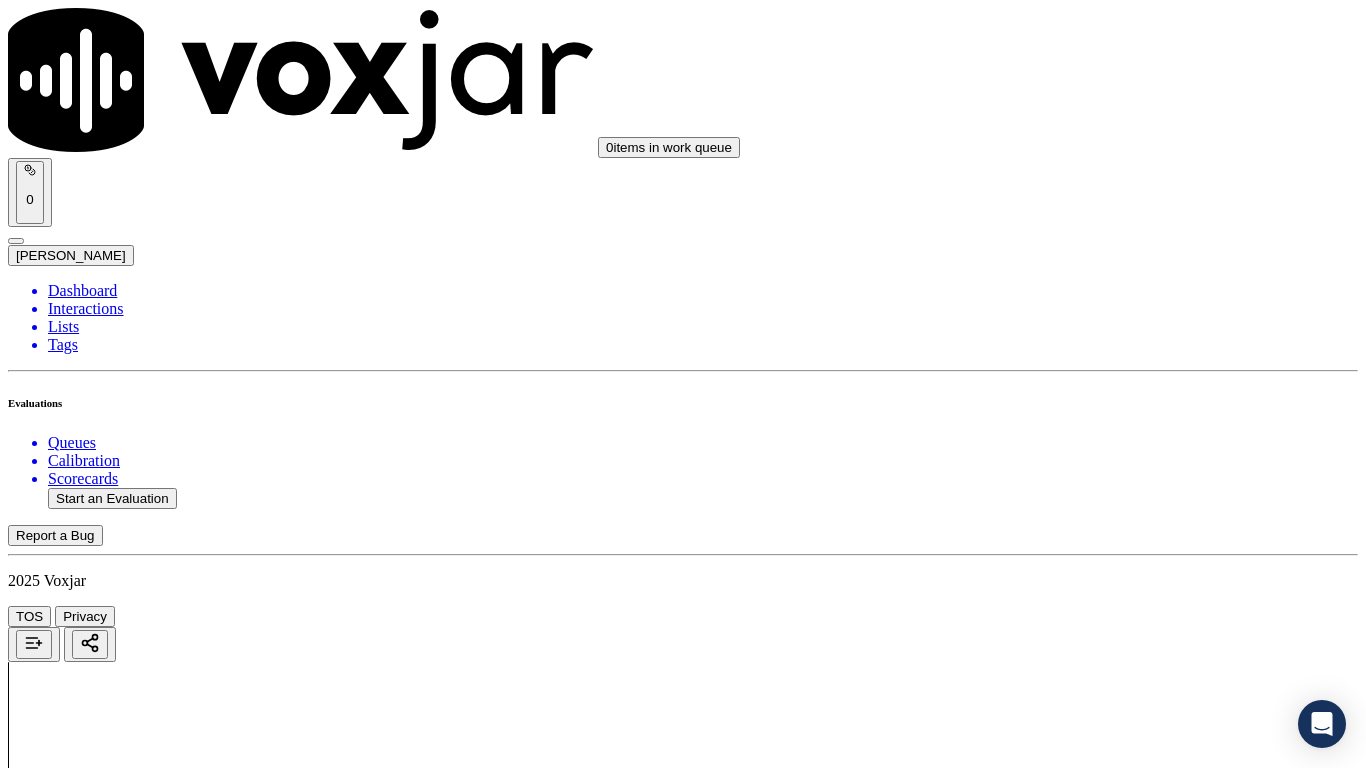 click on "Select an answer" at bounding box center [67, 4516] 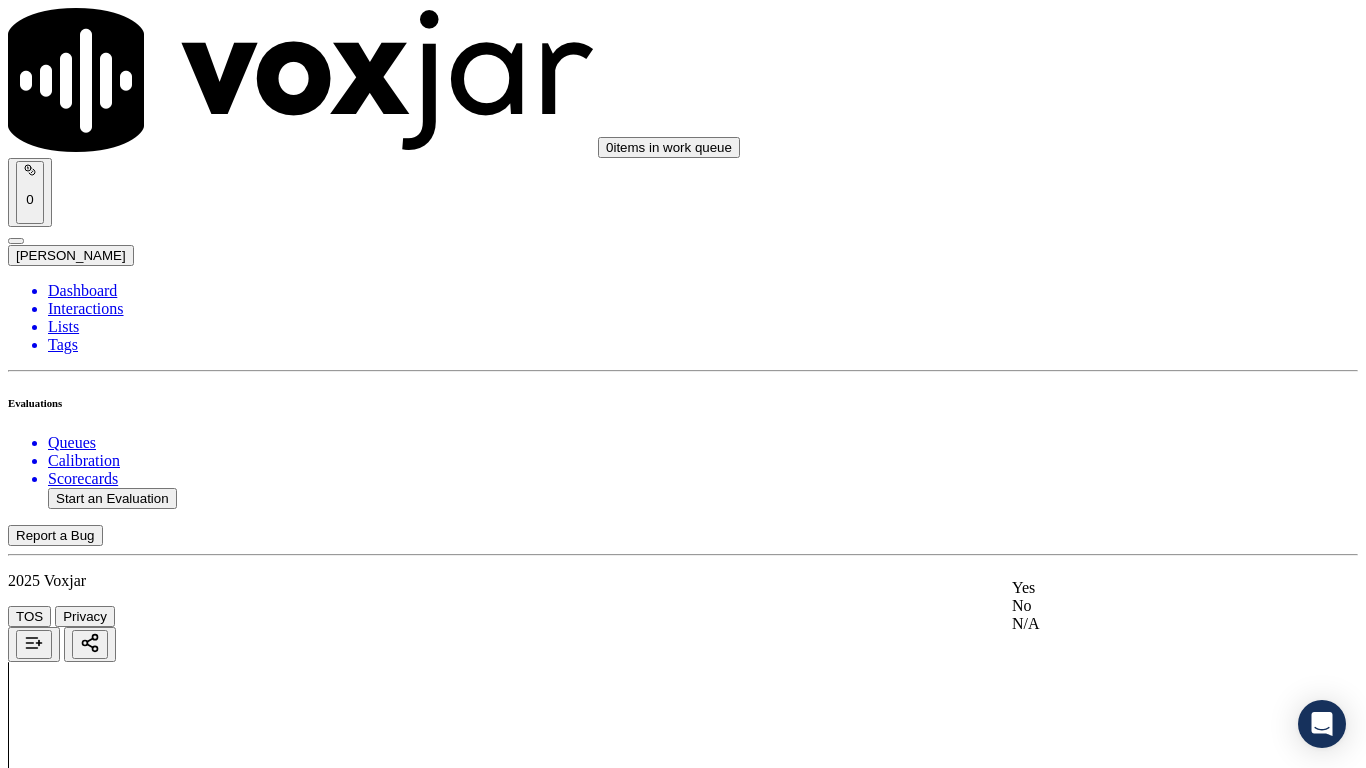 click on "Yes" at bounding box center (1139, 588) 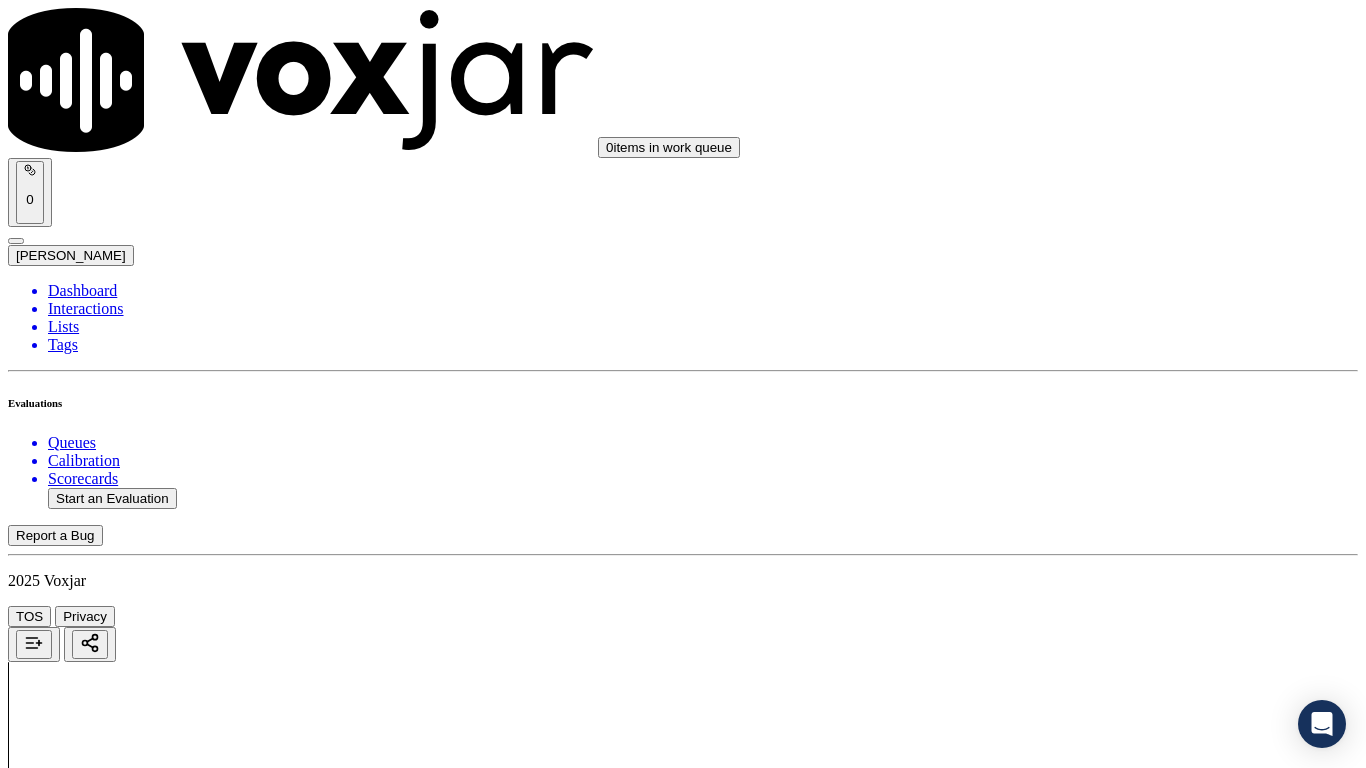 scroll, scrollTop: 3000, scrollLeft: 0, axis: vertical 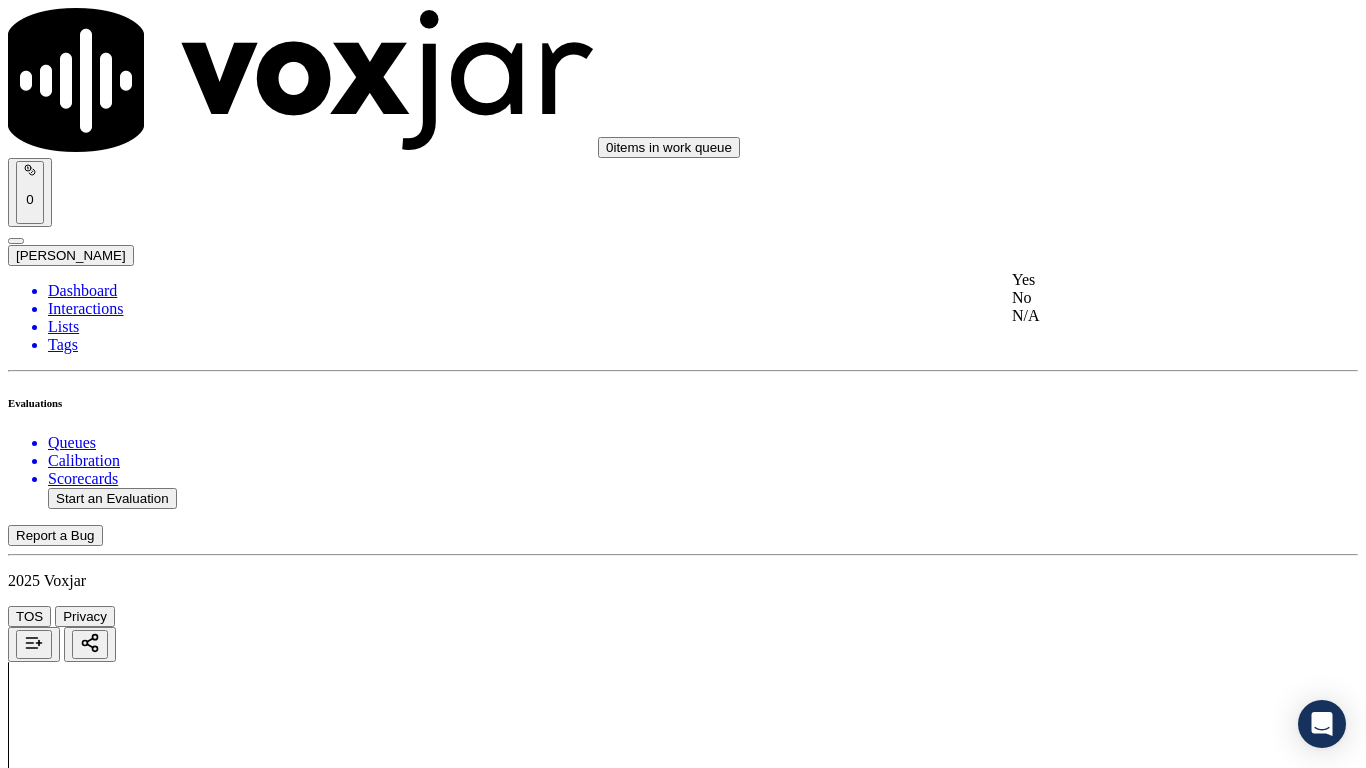 click on "Yes" at bounding box center [1139, 280] 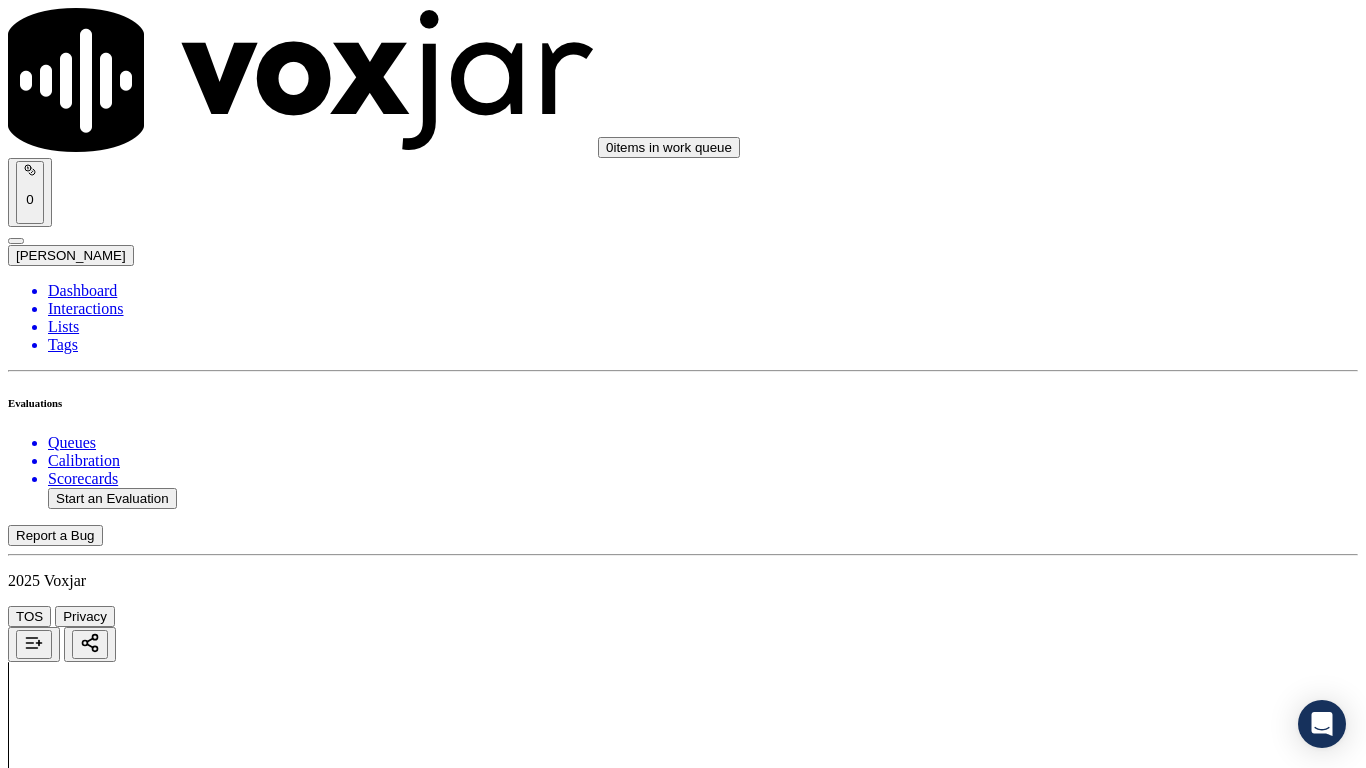 click on "Select an answer" at bounding box center (67, 5067) 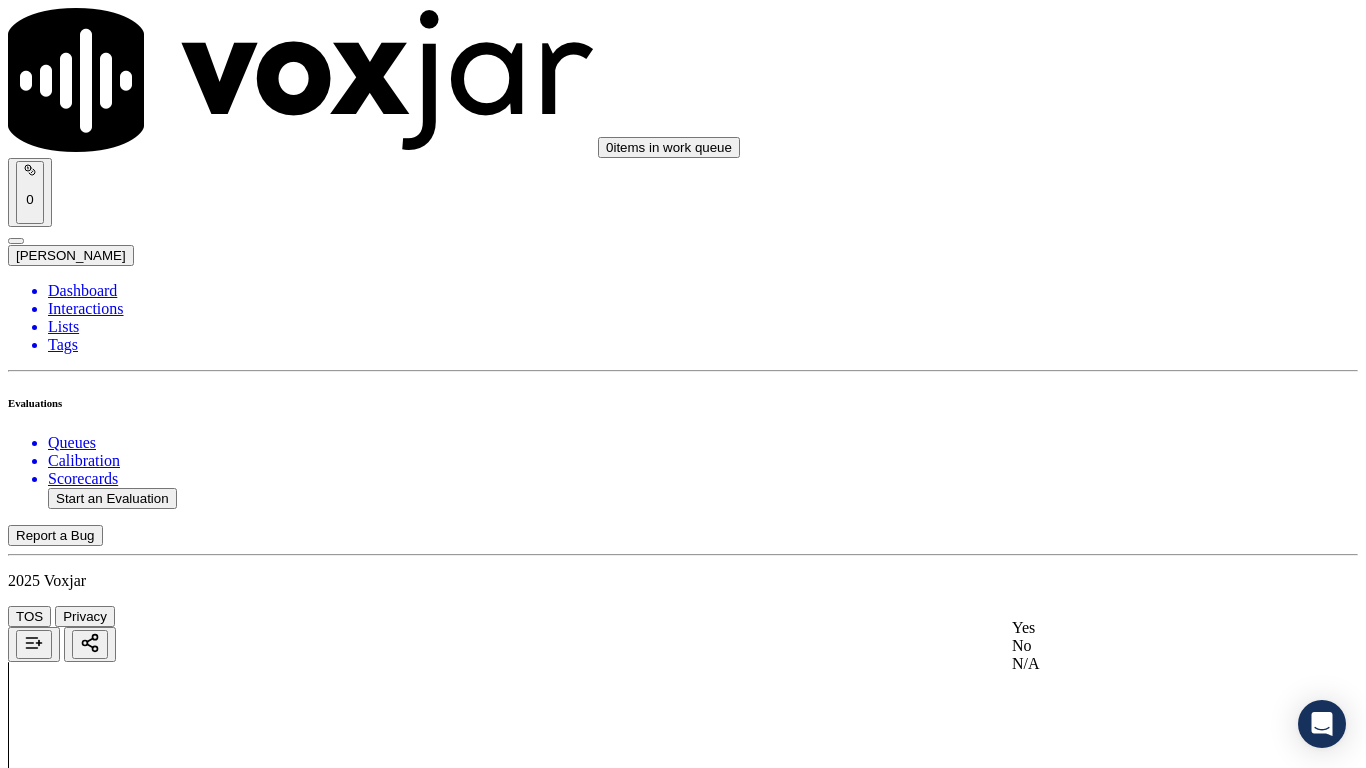 click on "Yes" at bounding box center (1139, 628) 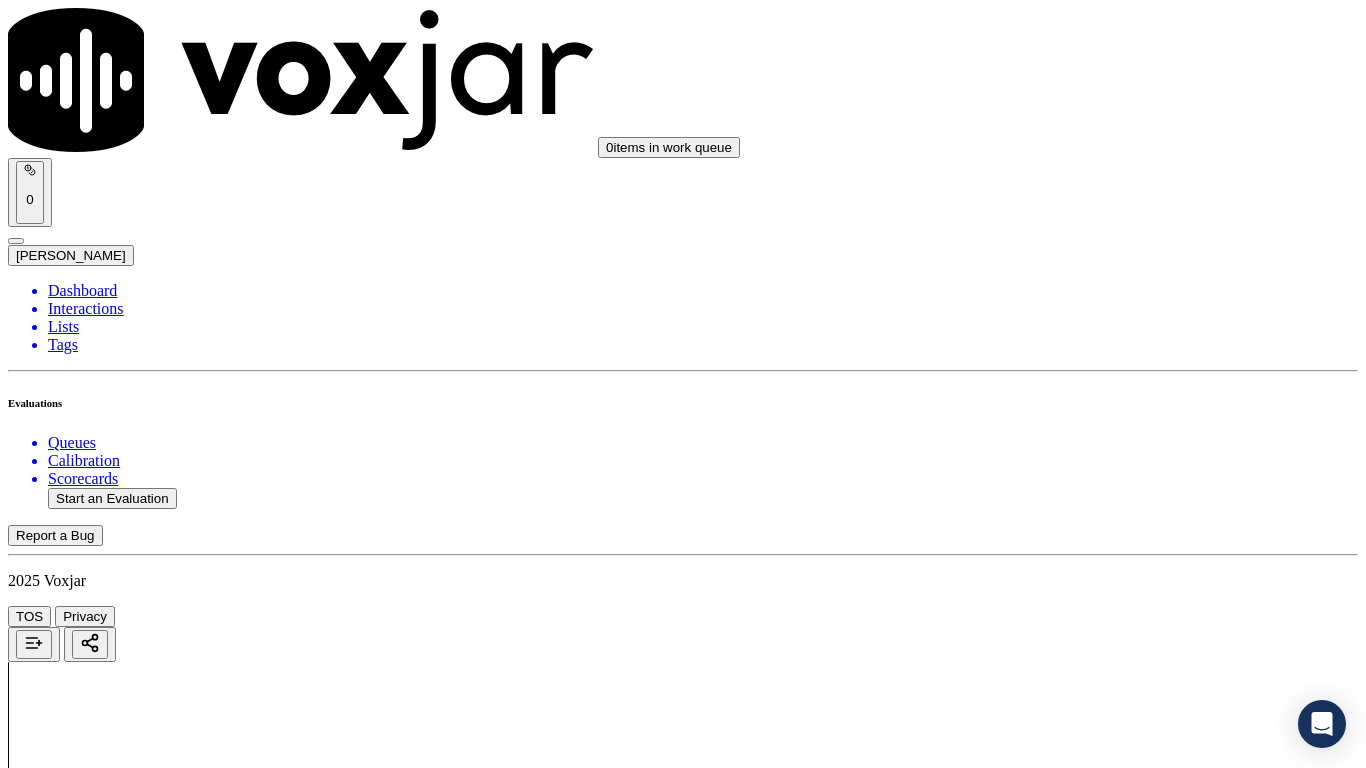 scroll, scrollTop: 3600, scrollLeft: 0, axis: vertical 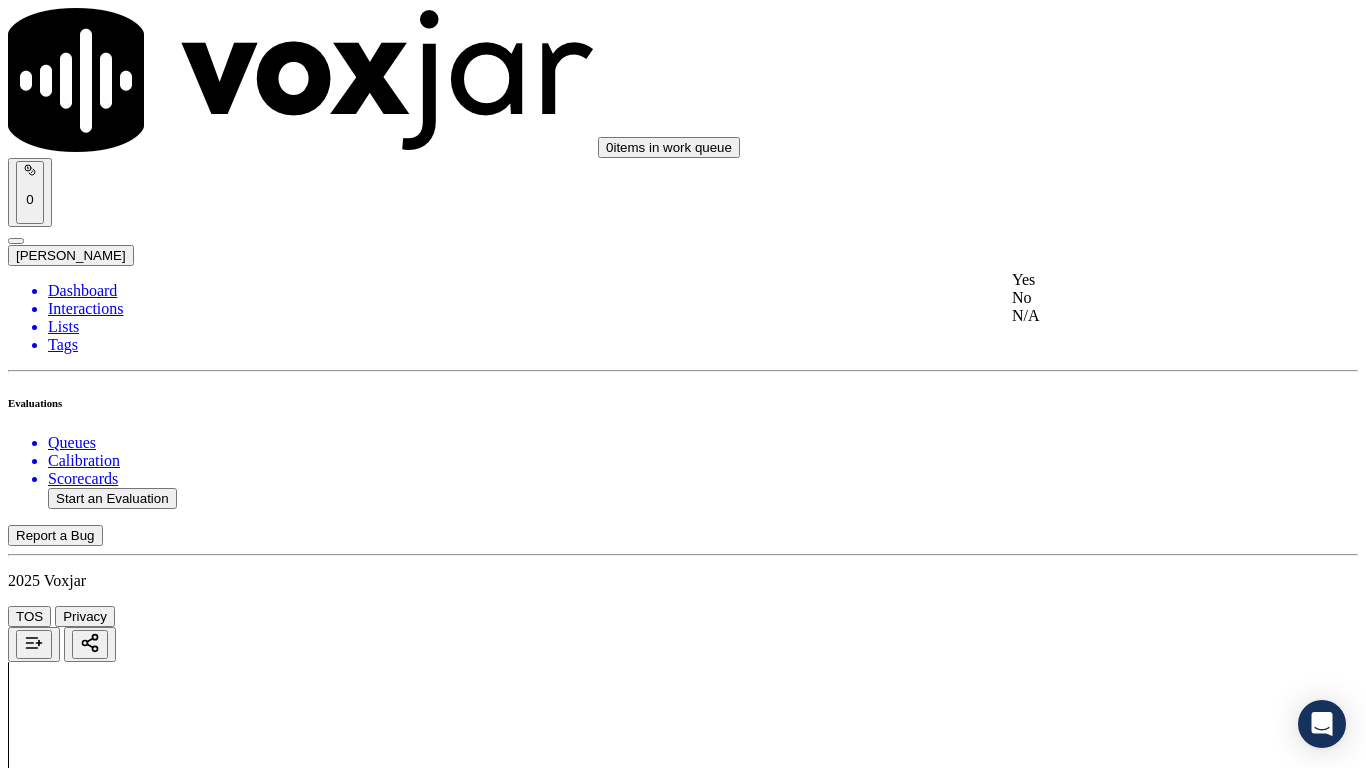 click on "Yes" at bounding box center (1139, 280) 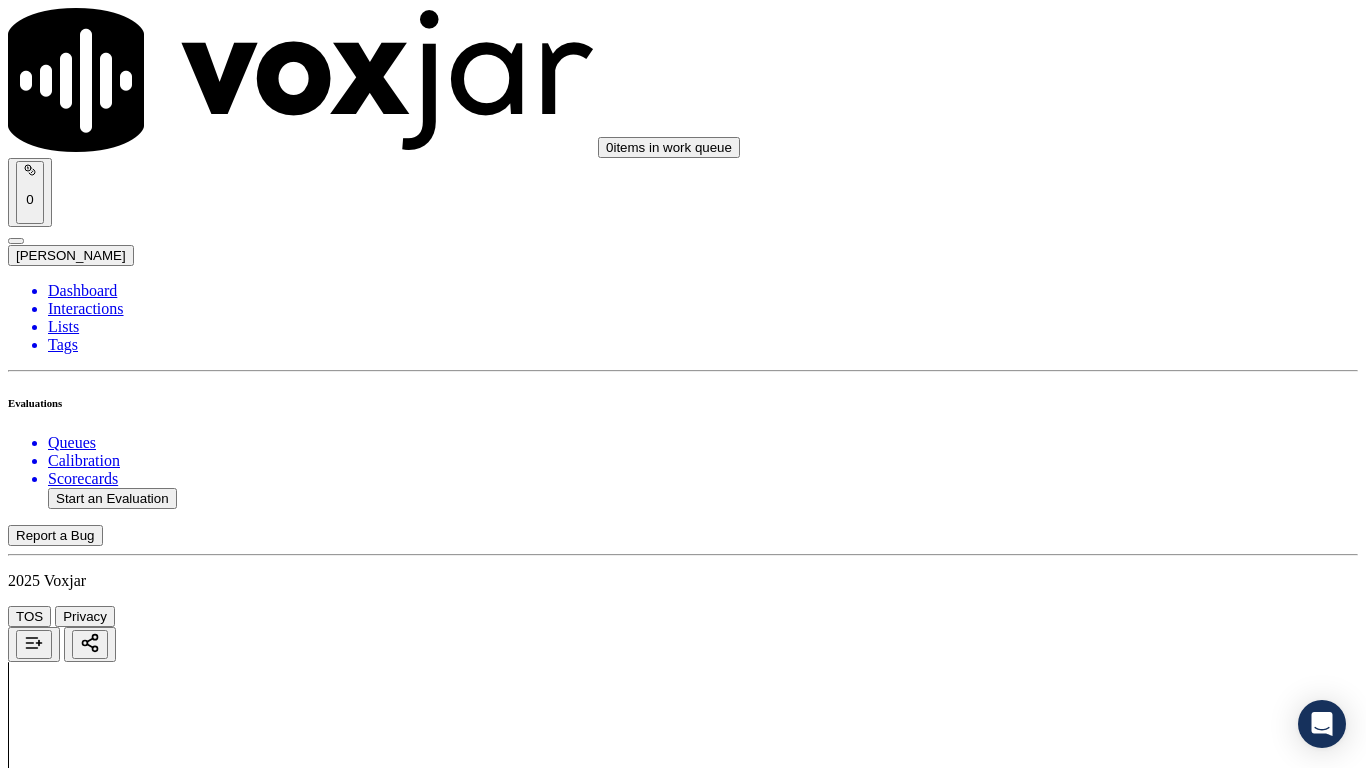 click on "Select an answer" at bounding box center (67, 5554) 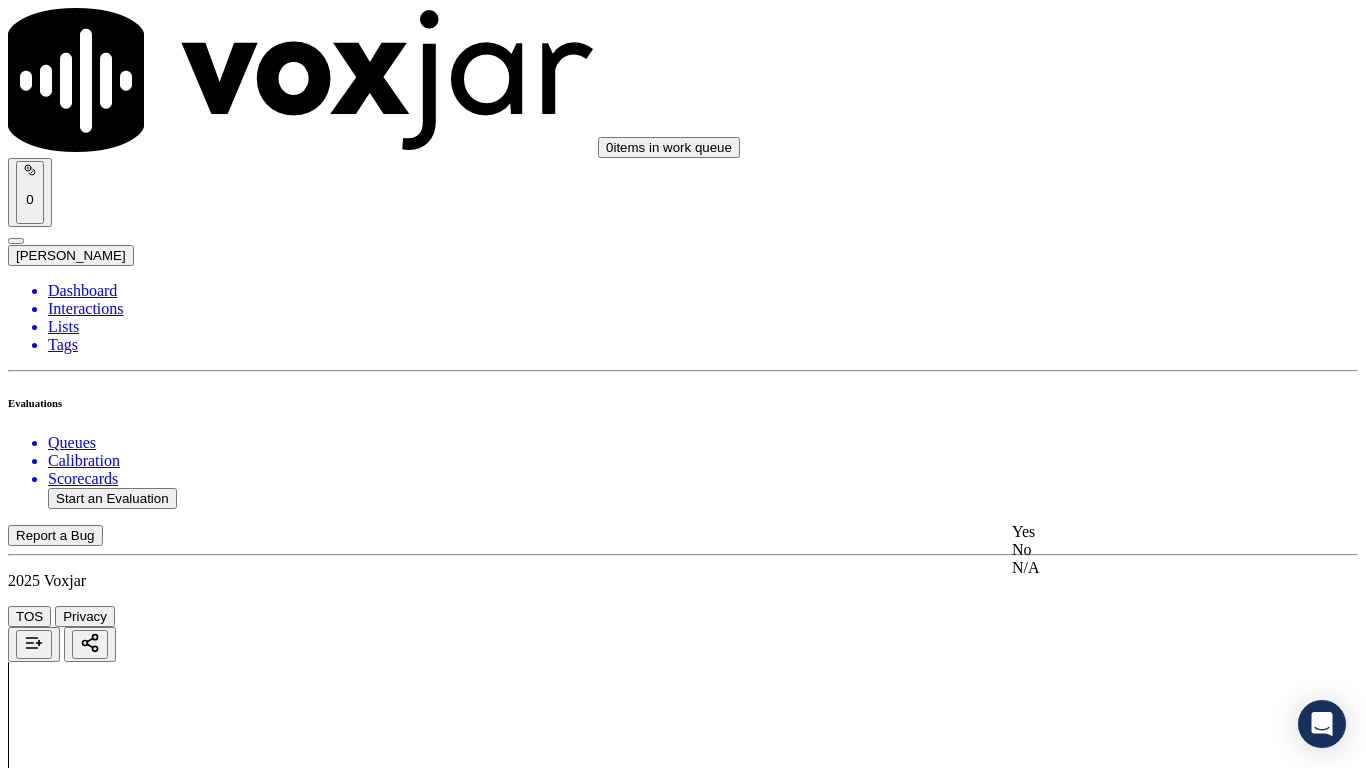 click on "Yes" at bounding box center [1139, 532] 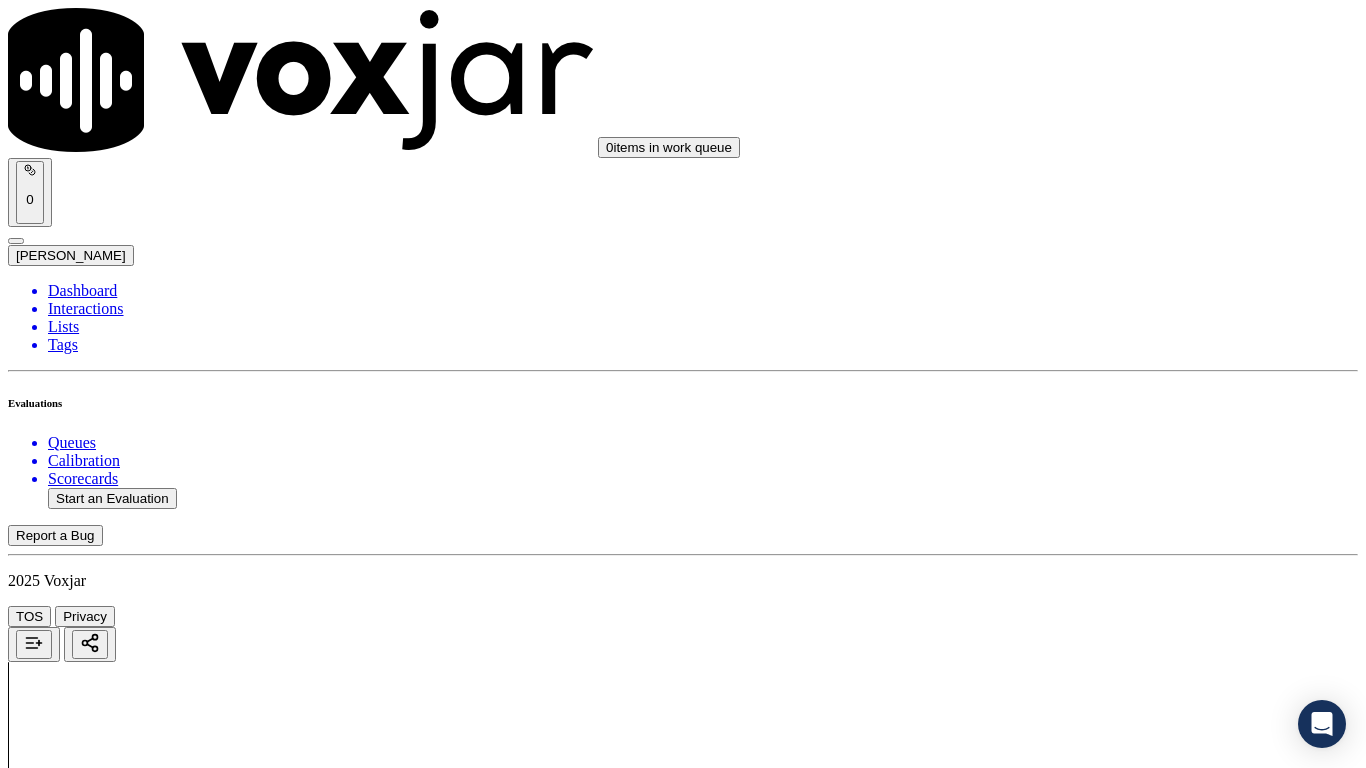 scroll, scrollTop: 4000, scrollLeft: 0, axis: vertical 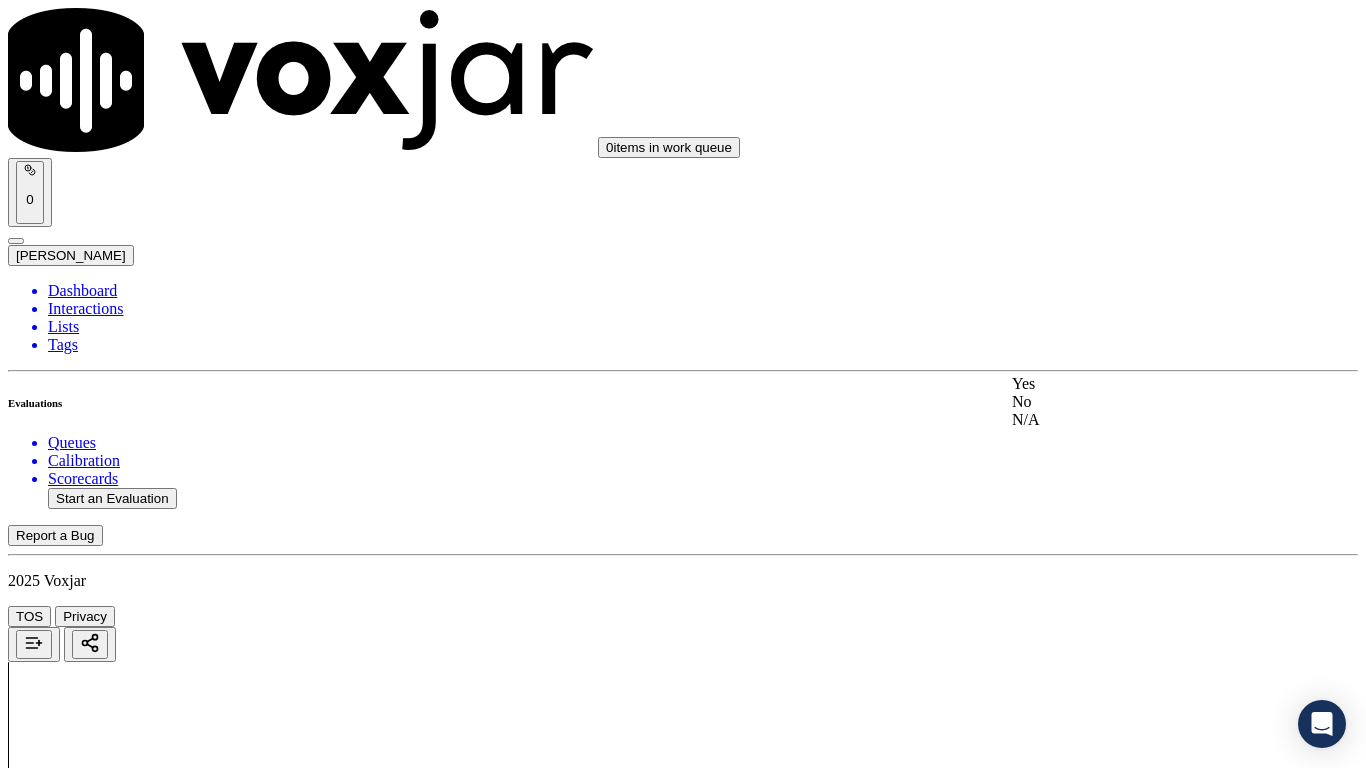 click on "Yes" at bounding box center [1139, 384] 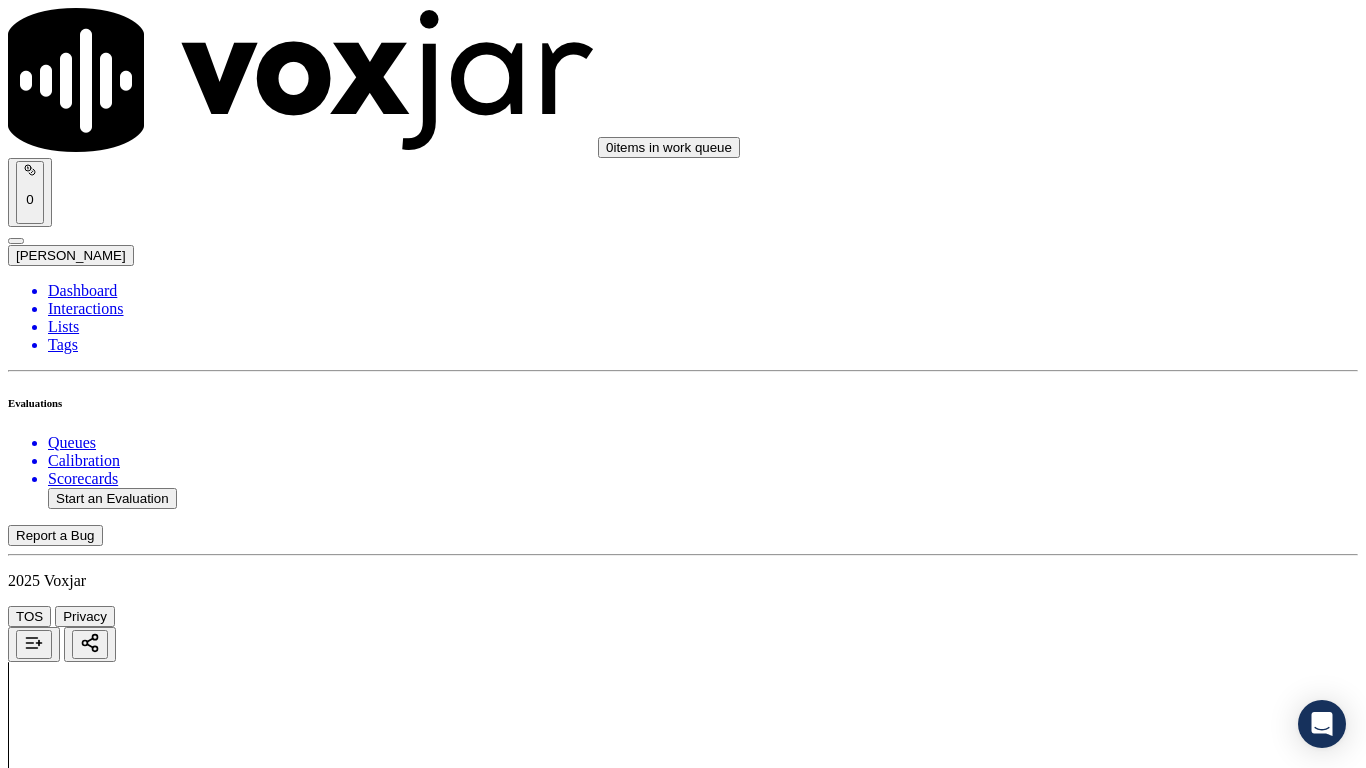 click on "Select an answer" at bounding box center [67, 6012] 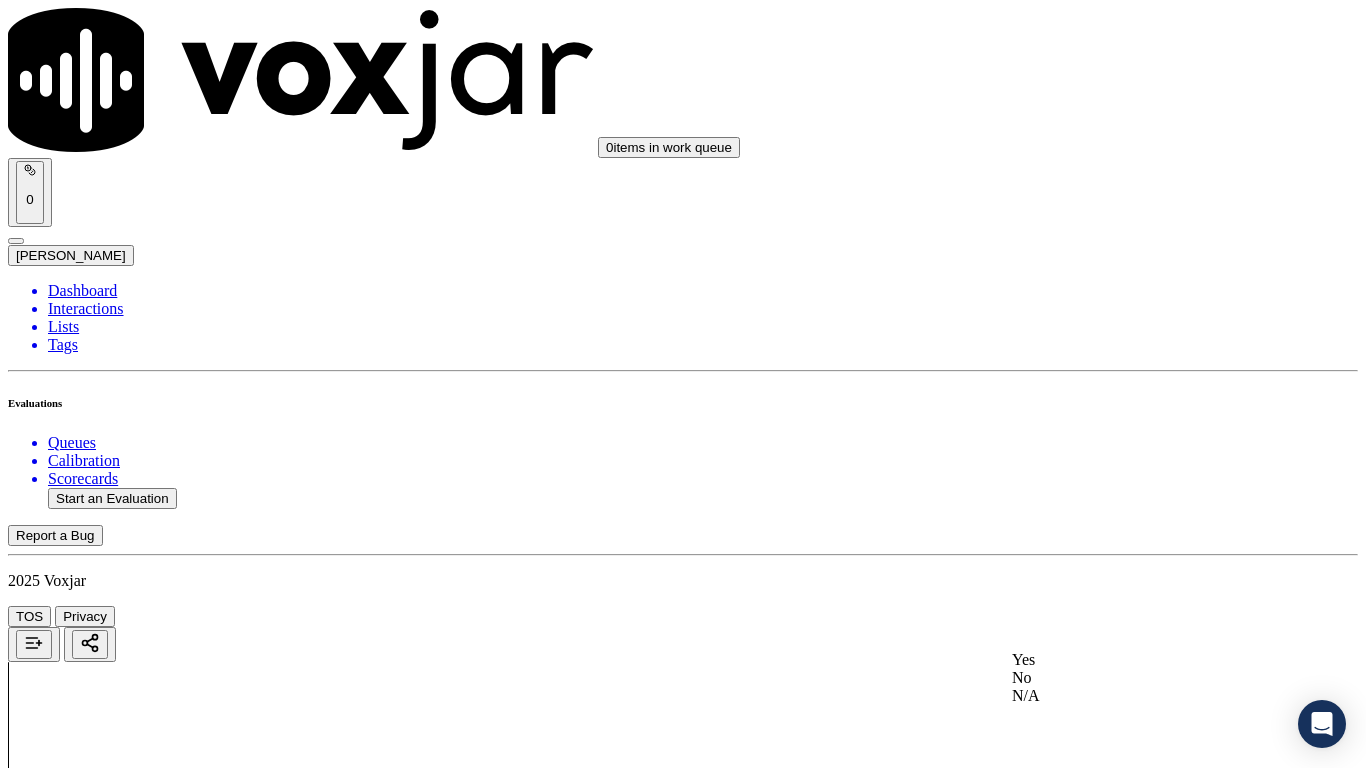 click on "Yes" at bounding box center (1139, 660) 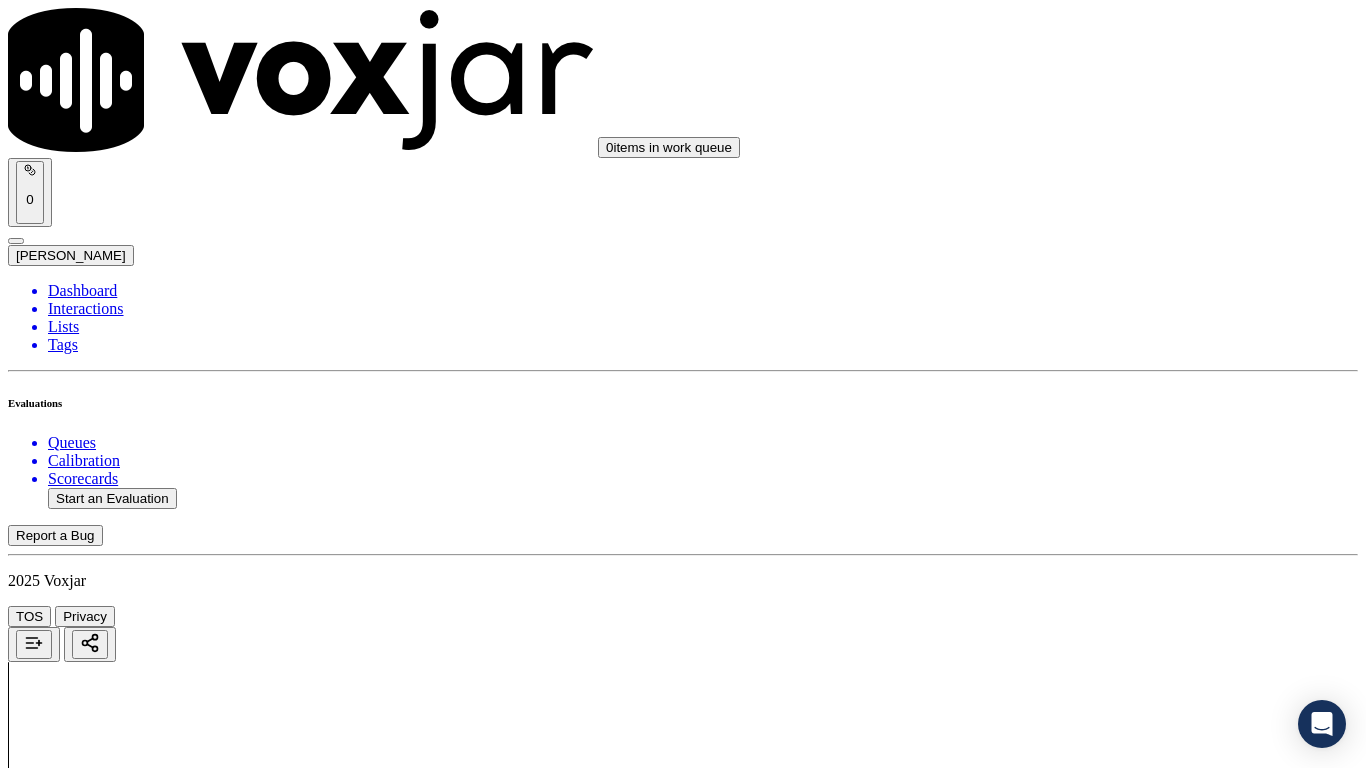 scroll, scrollTop: 4500, scrollLeft: 0, axis: vertical 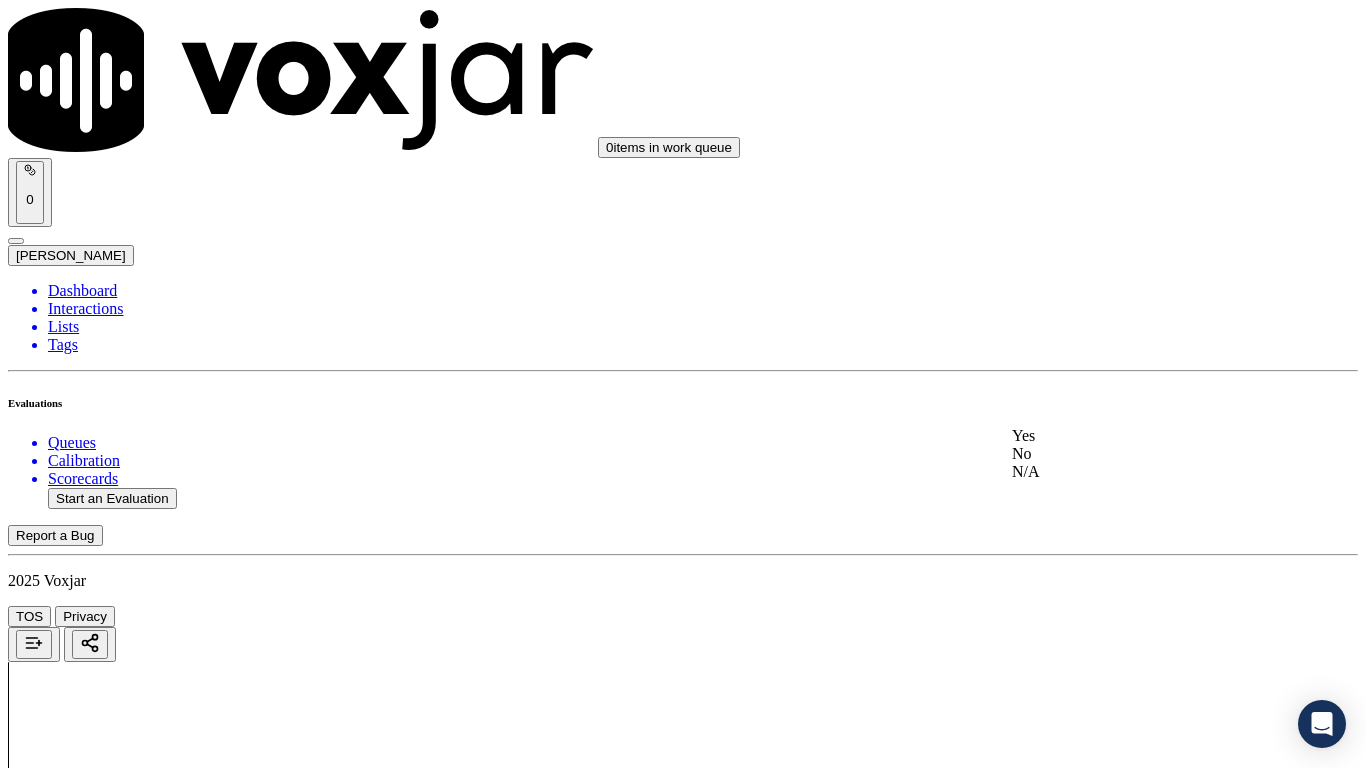 click on "Yes" at bounding box center [1139, 436] 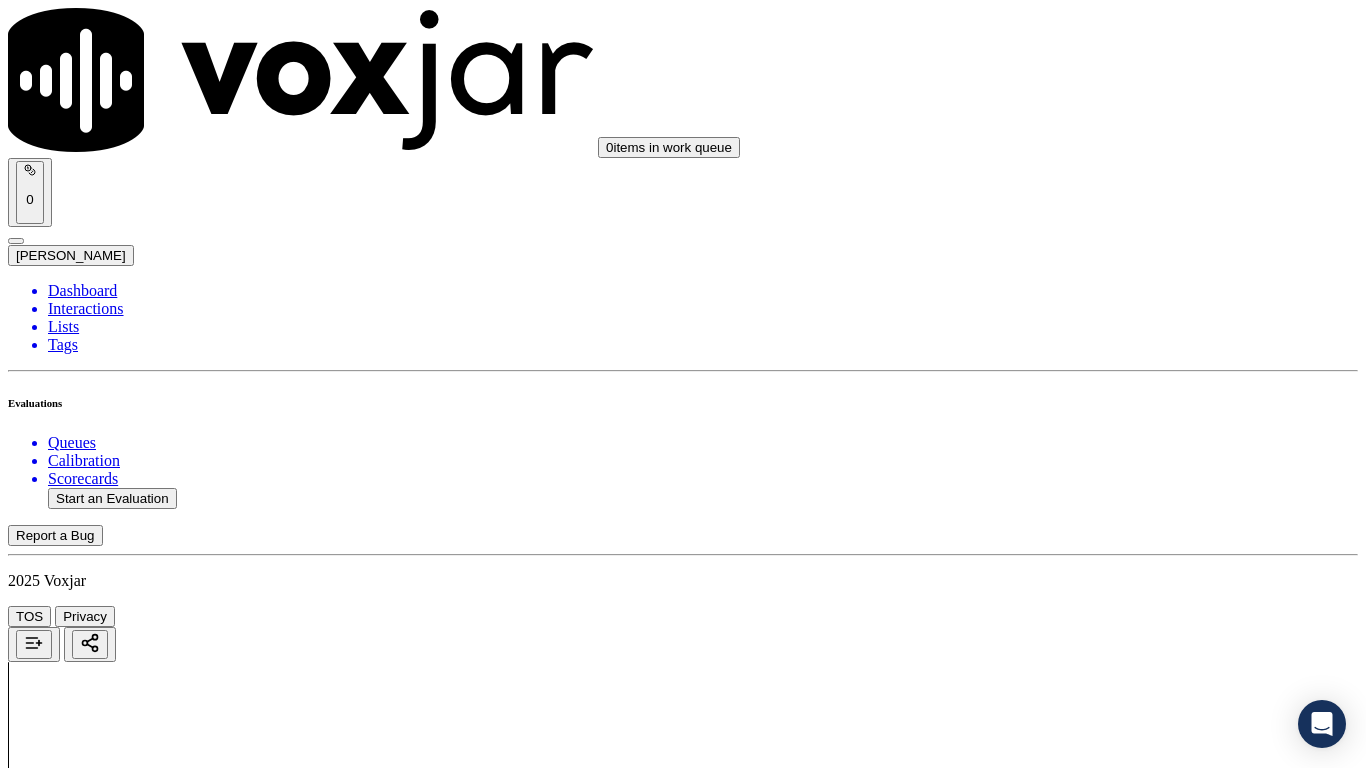 click on "Select an answer" at bounding box center (67, 6485) 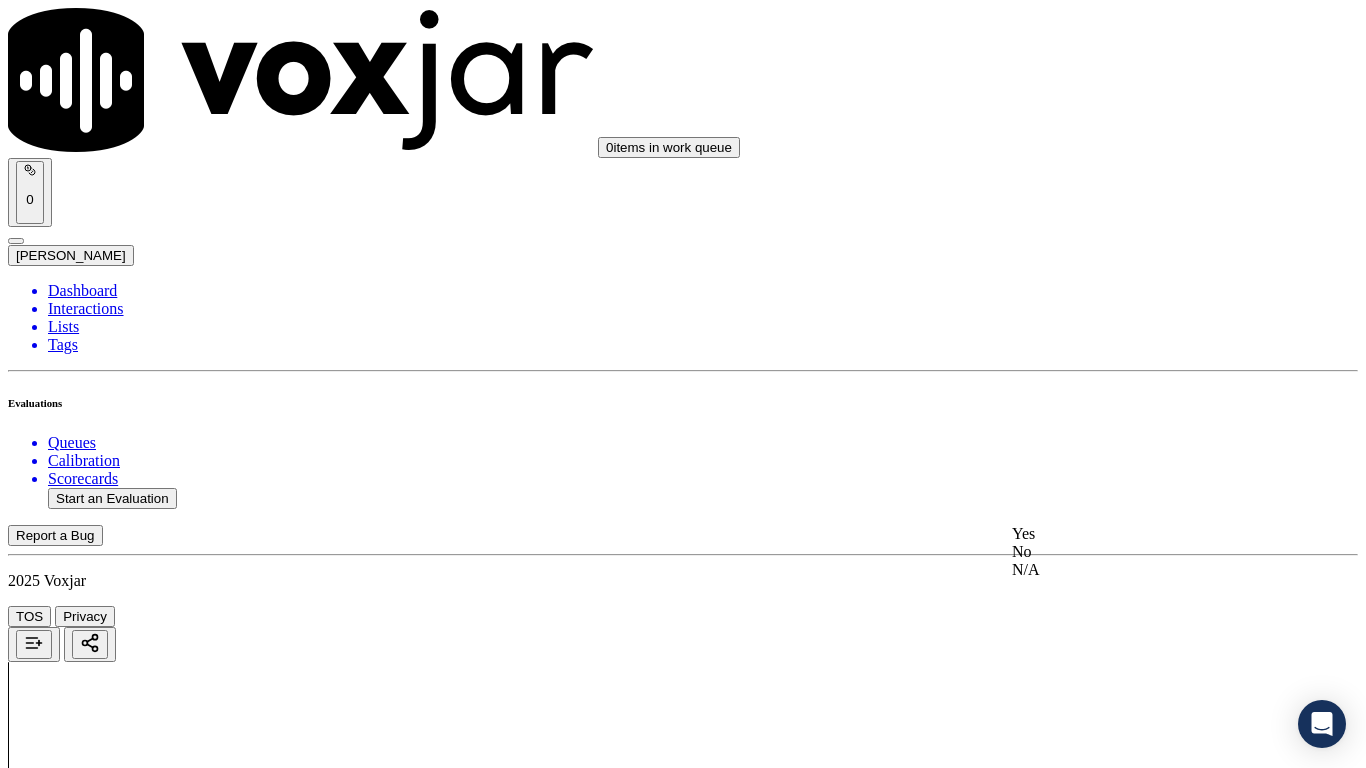 click on "Yes" at bounding box center [1139, 534] 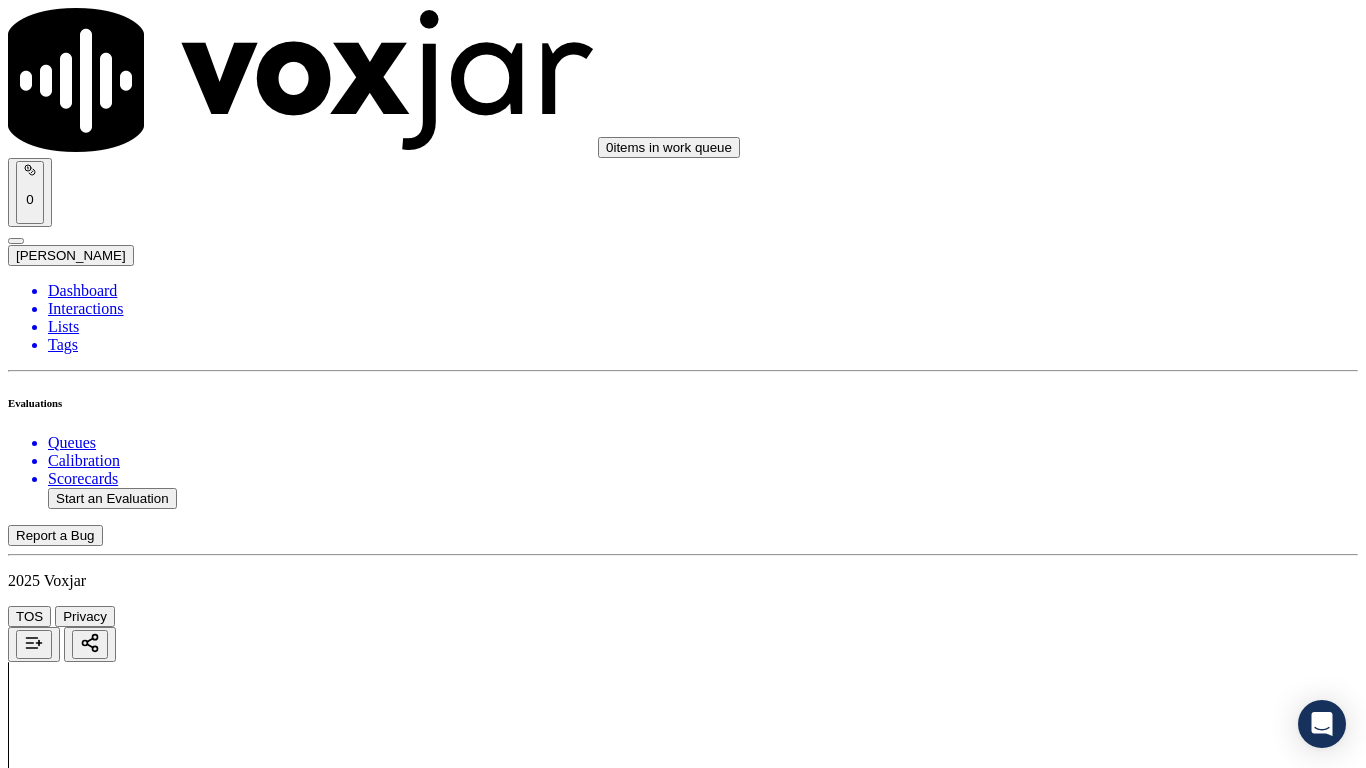 scroll, scrollTop: 5000, scrollLeft: 0, axis: vertical 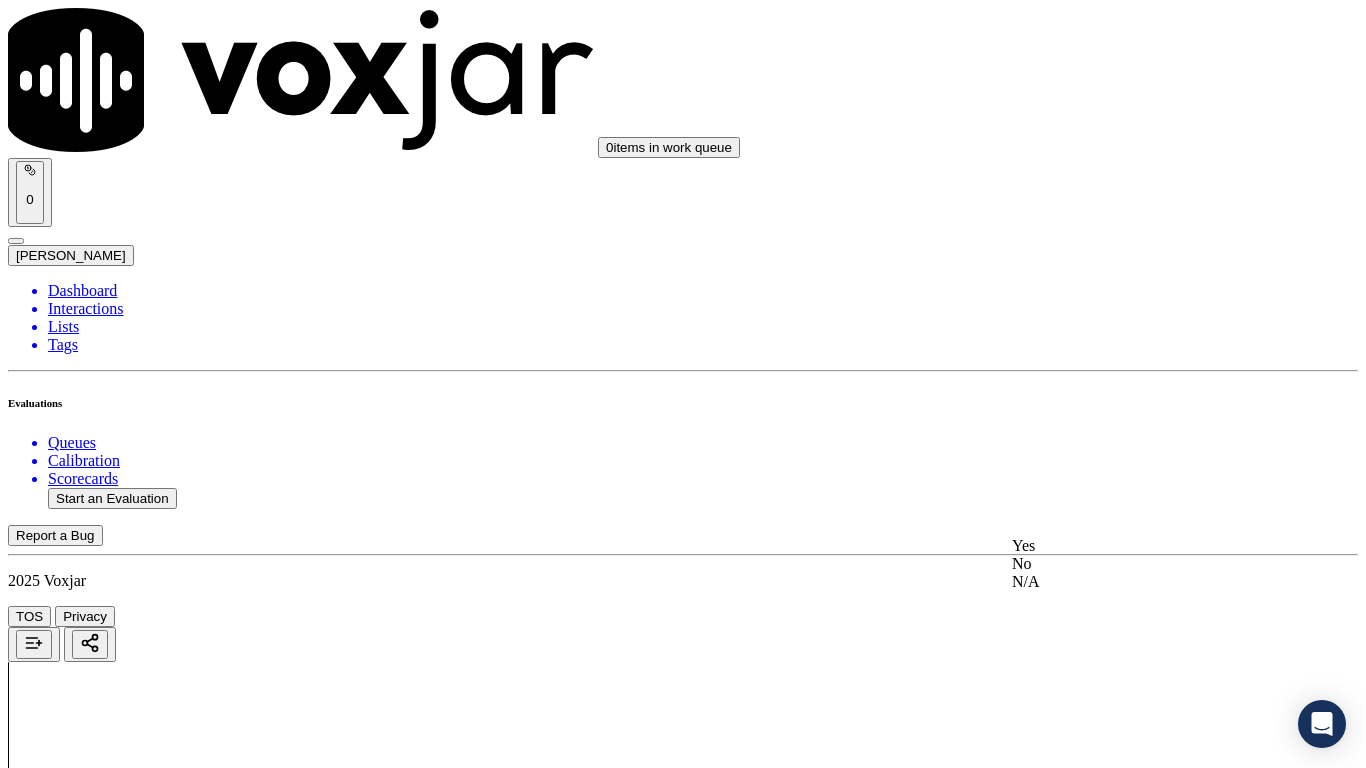 click on "Yes" at bounding box center [1139, 546] 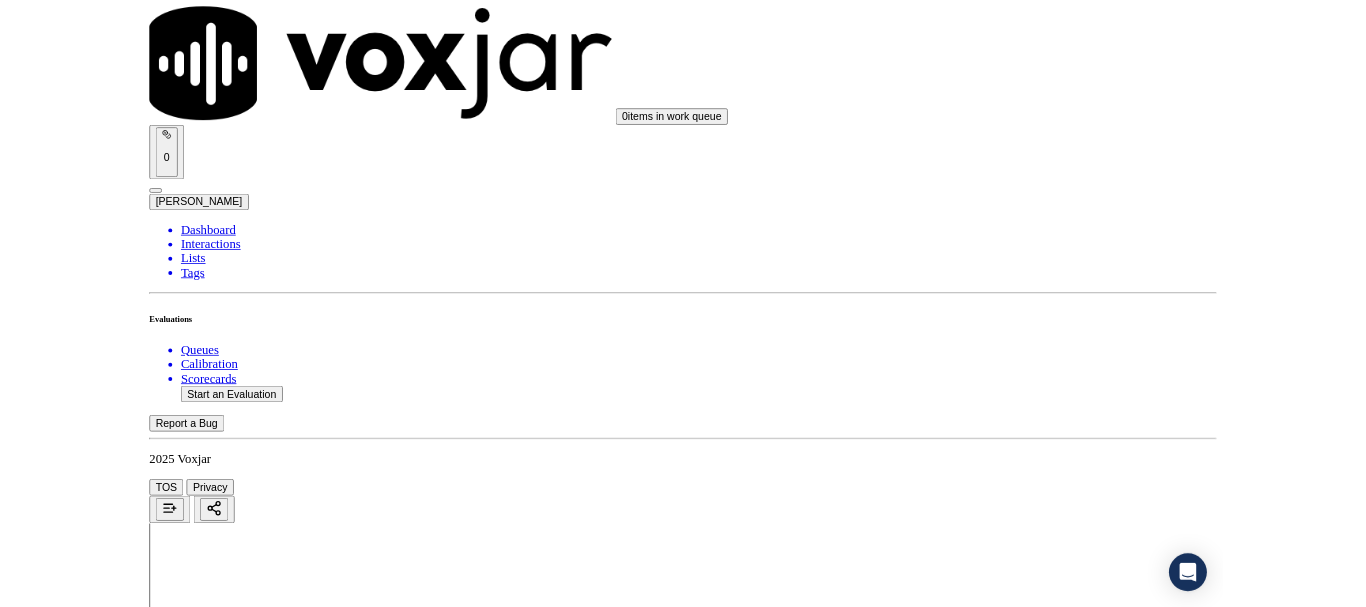 scroll, scrollTop: 5500, scrollLeft: 0, axis: vertical 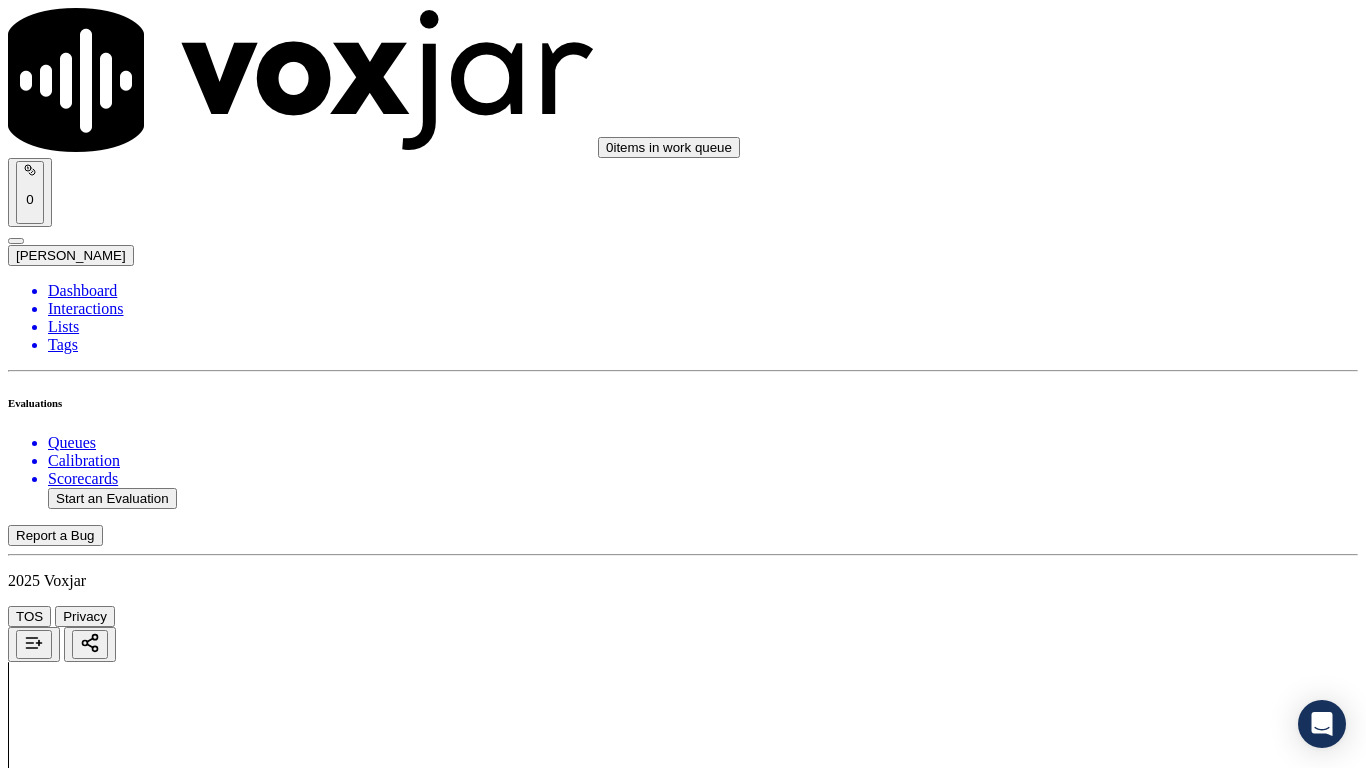 click on "Select an answer" at bounding box center [67, 7036] 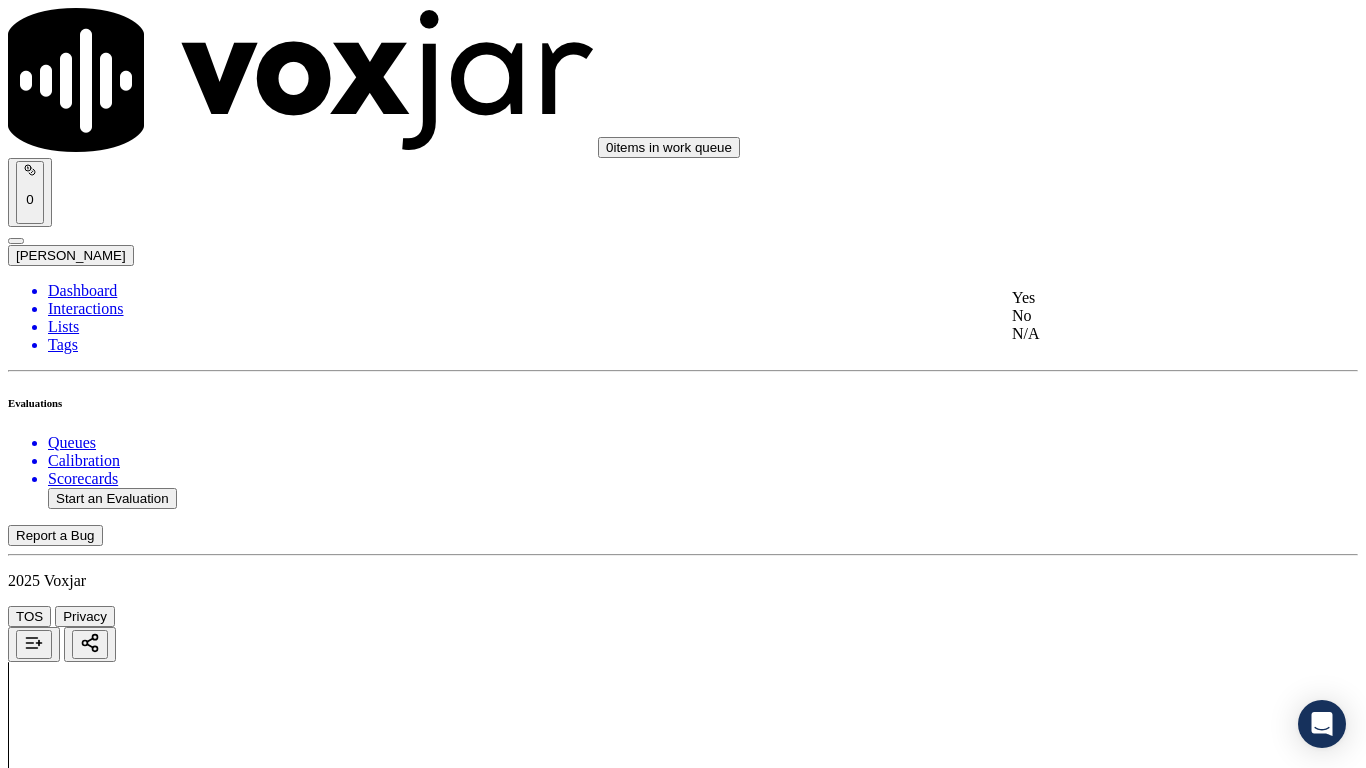 drag, startPoint x: 1072, startPoint y: 303, endPoint x: 1162, endPoint y: 572, distance: 283.6565 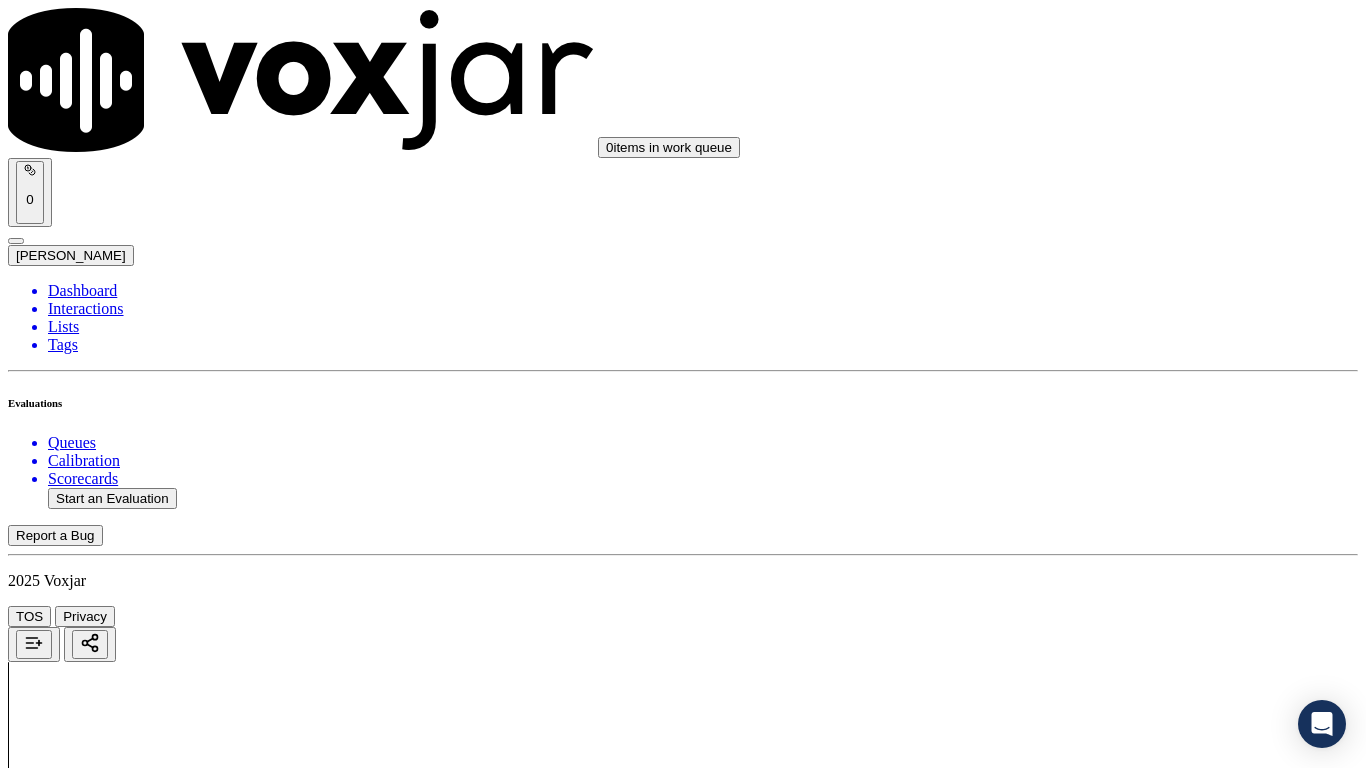 click on "Select an answer" at bounding box center [67, 7272] 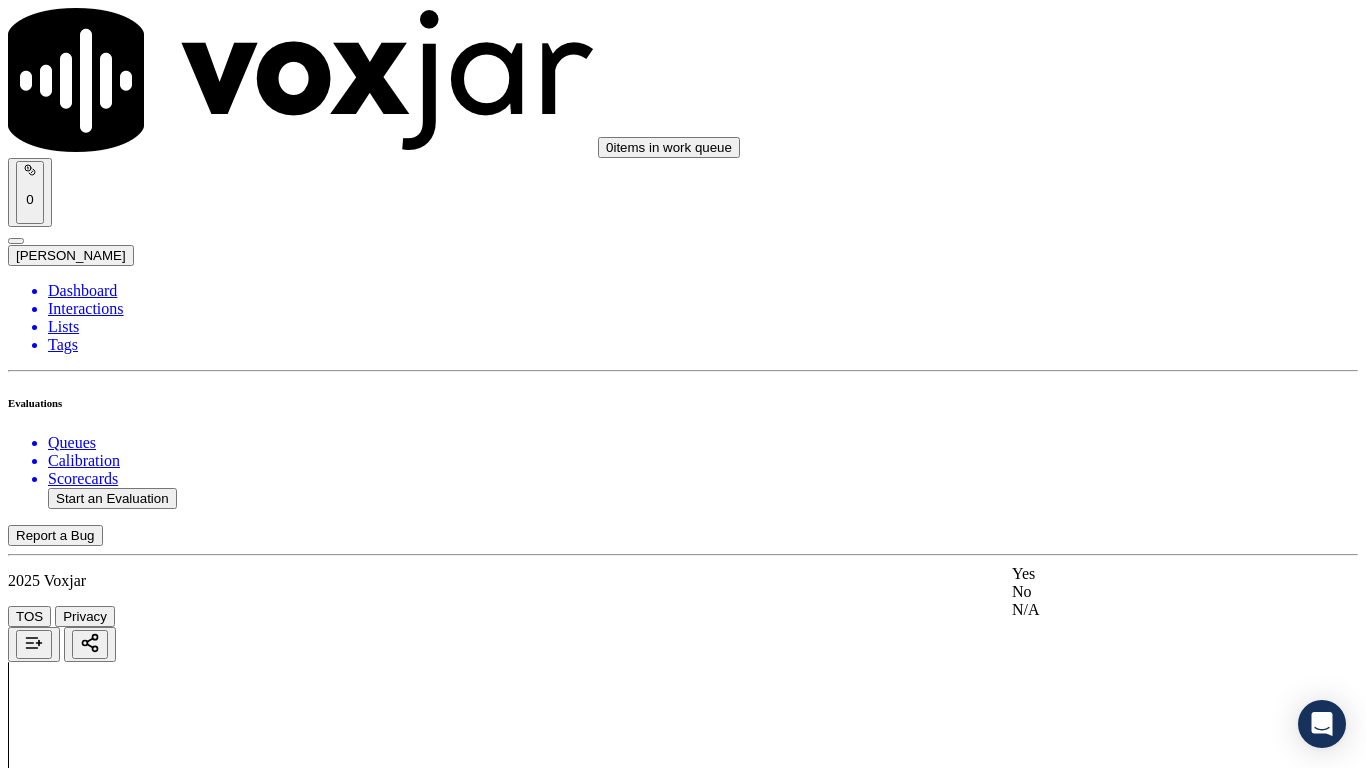 click on "Yes" at bounding box center (1139, 574) 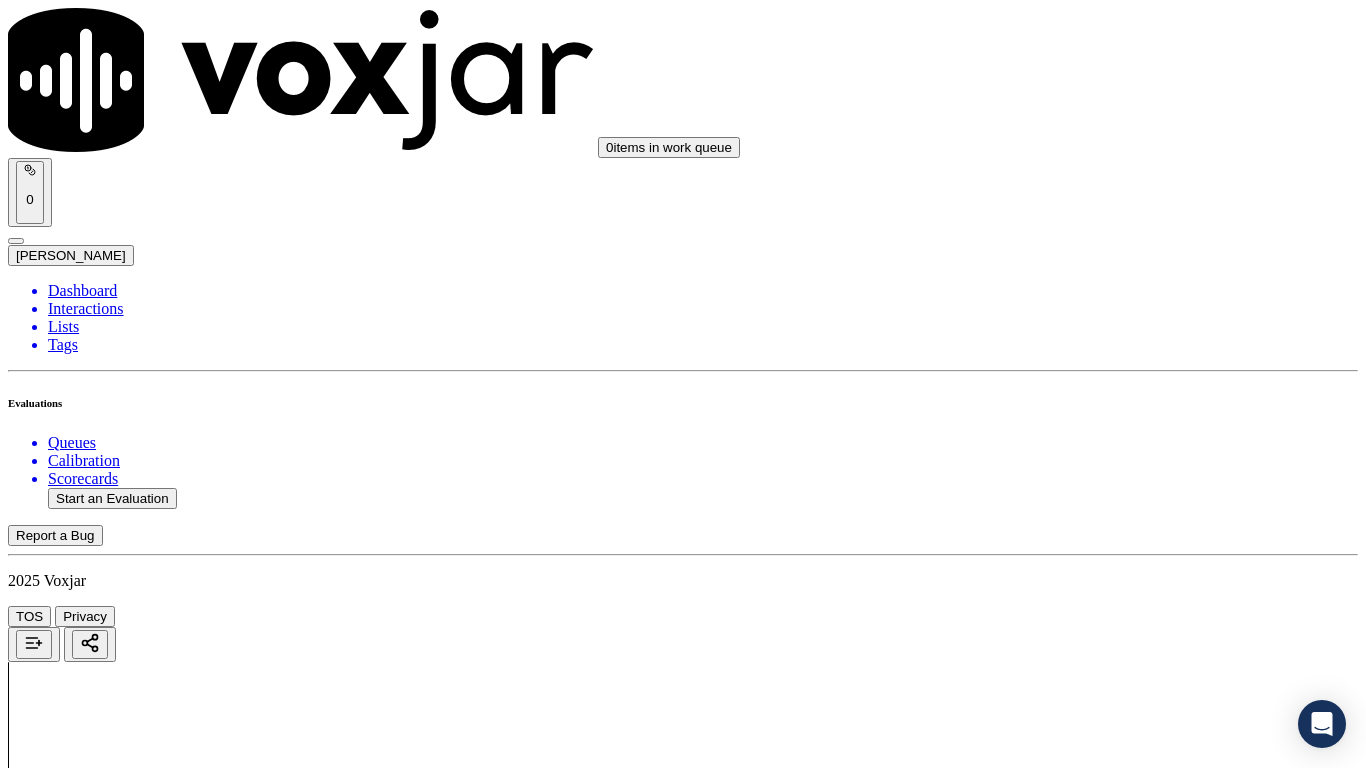 click on "Submit Scores" at bounding box center (59, 7345) 